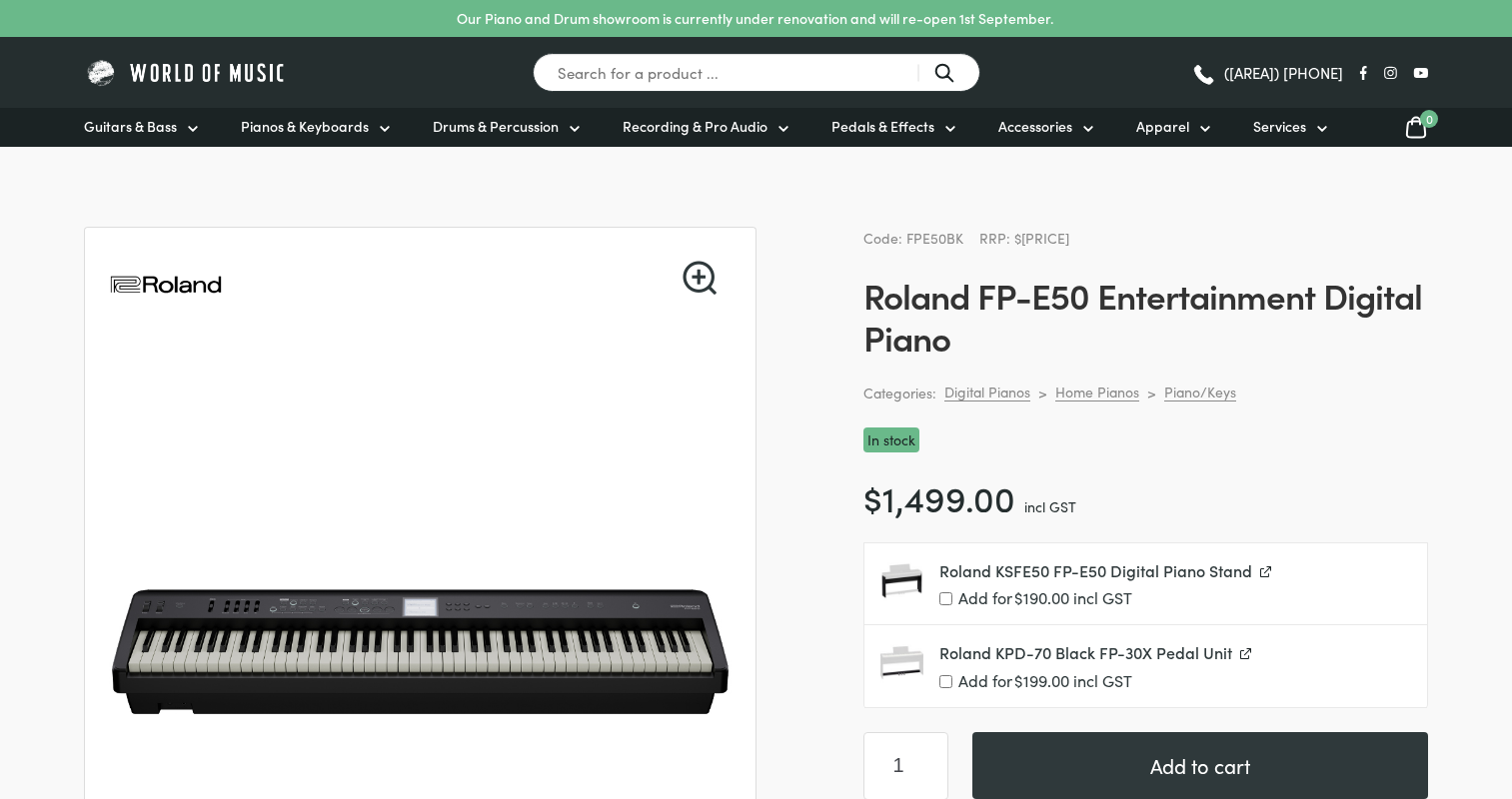 scroll, scrollTop: 699, scrollLeft: 0, axis: vertical 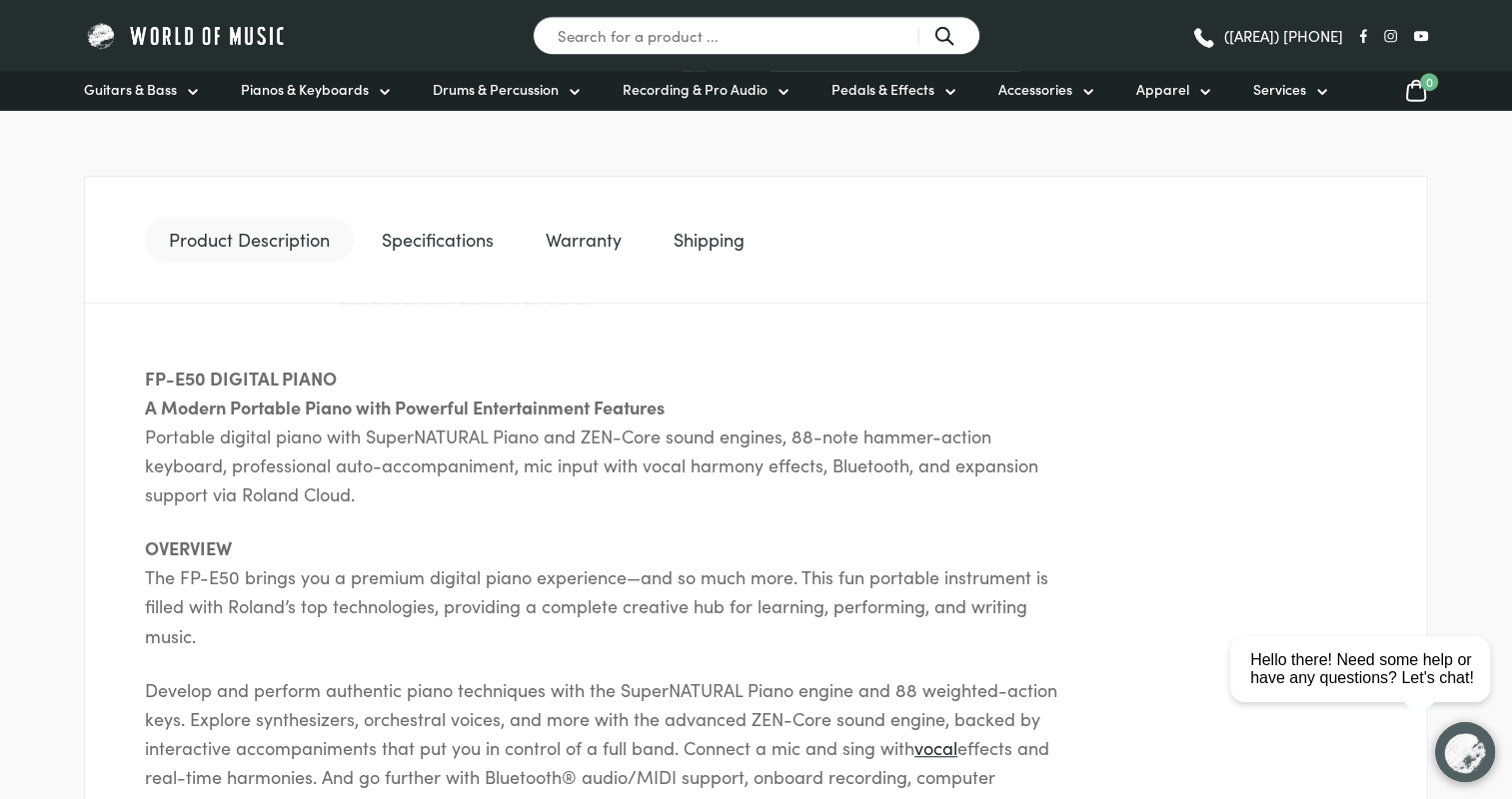 click on "Shipping" at bounding box center [709, 240] 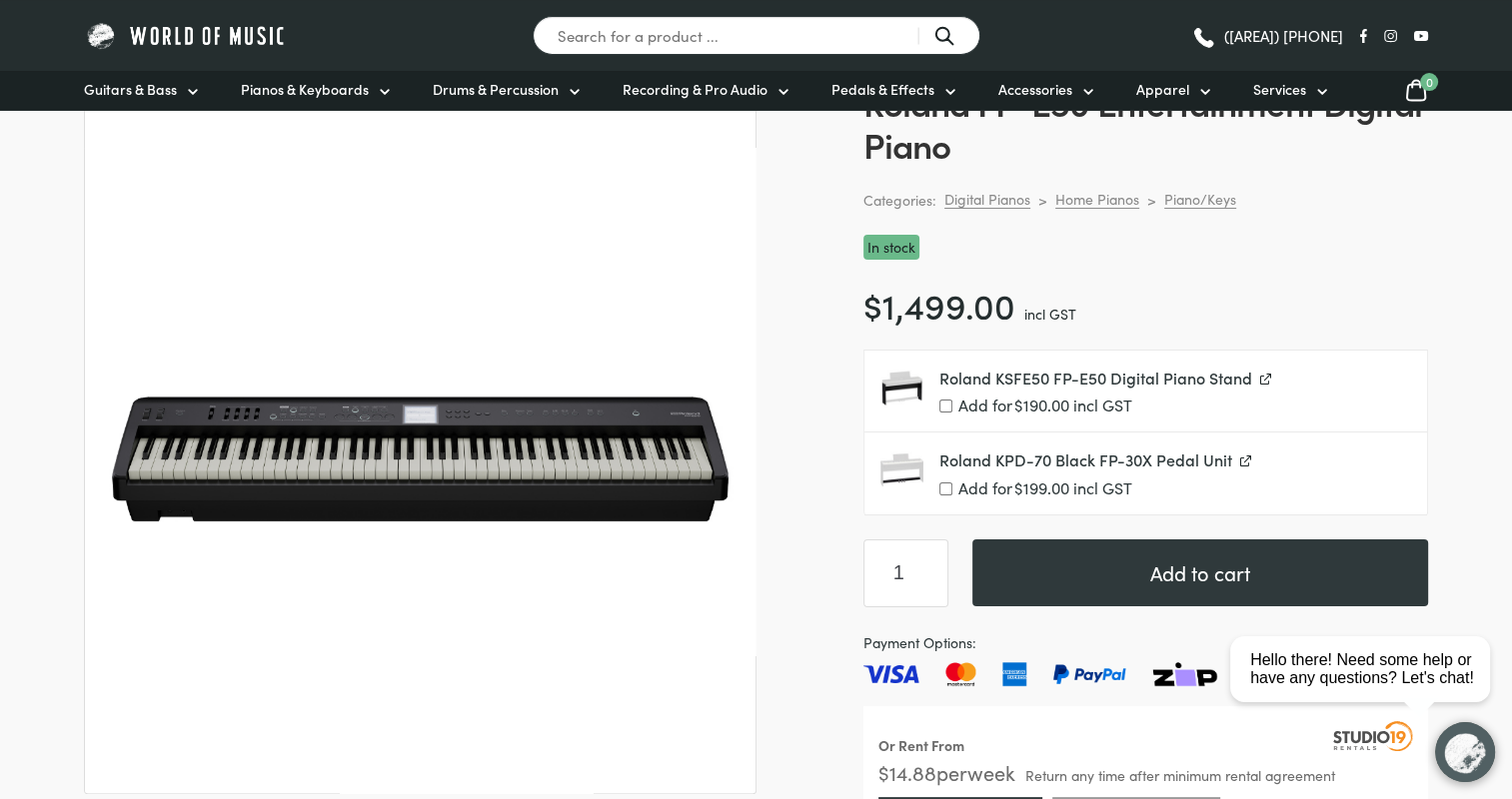 scroll, scrollTop: 0, scrollLeft: 0, axis: both 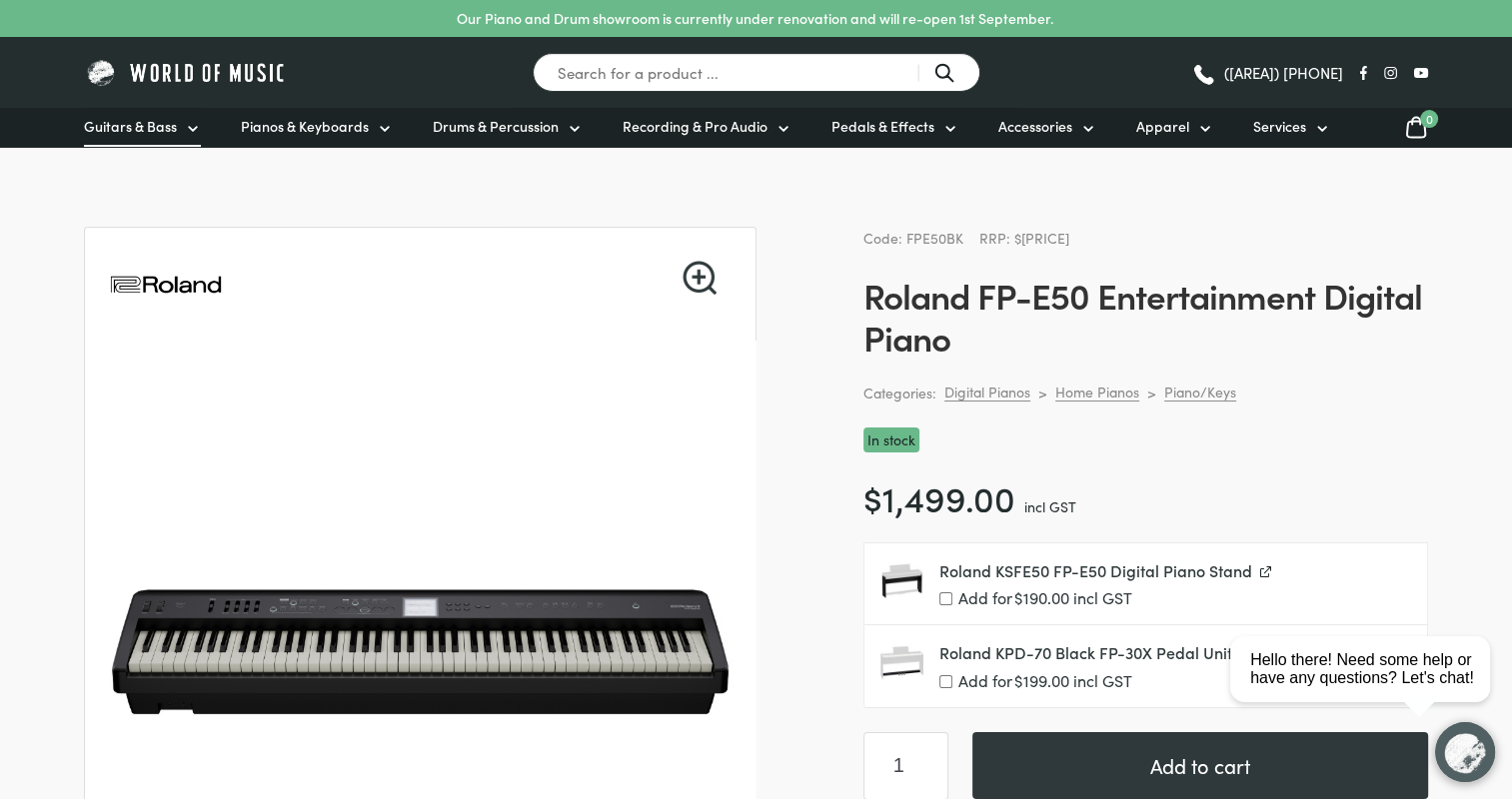 click on "Guitars & Bass" at bounding box center [130, 126] 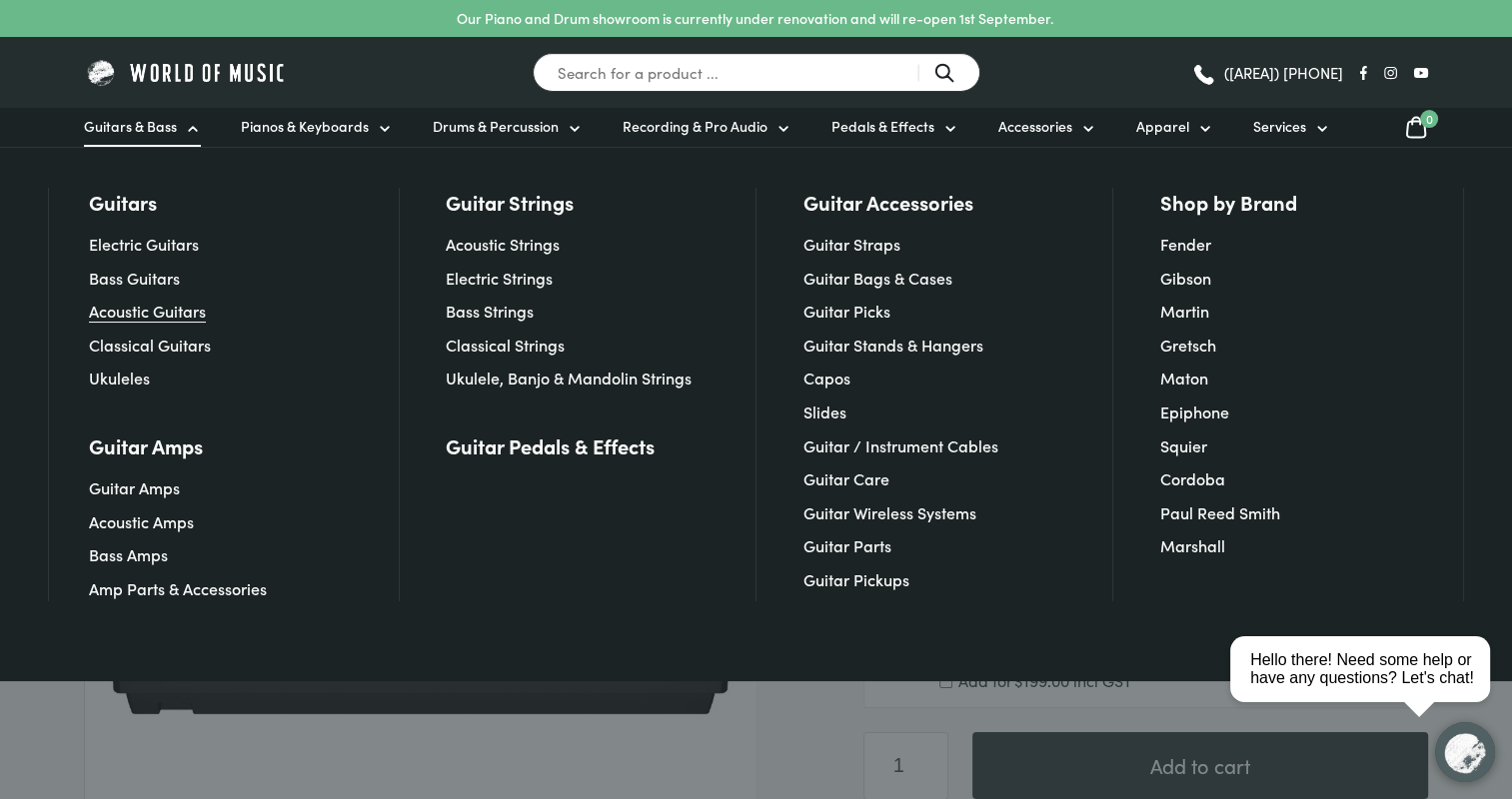 click on "Acoustic Guitars" at bounding box center (147, 311) 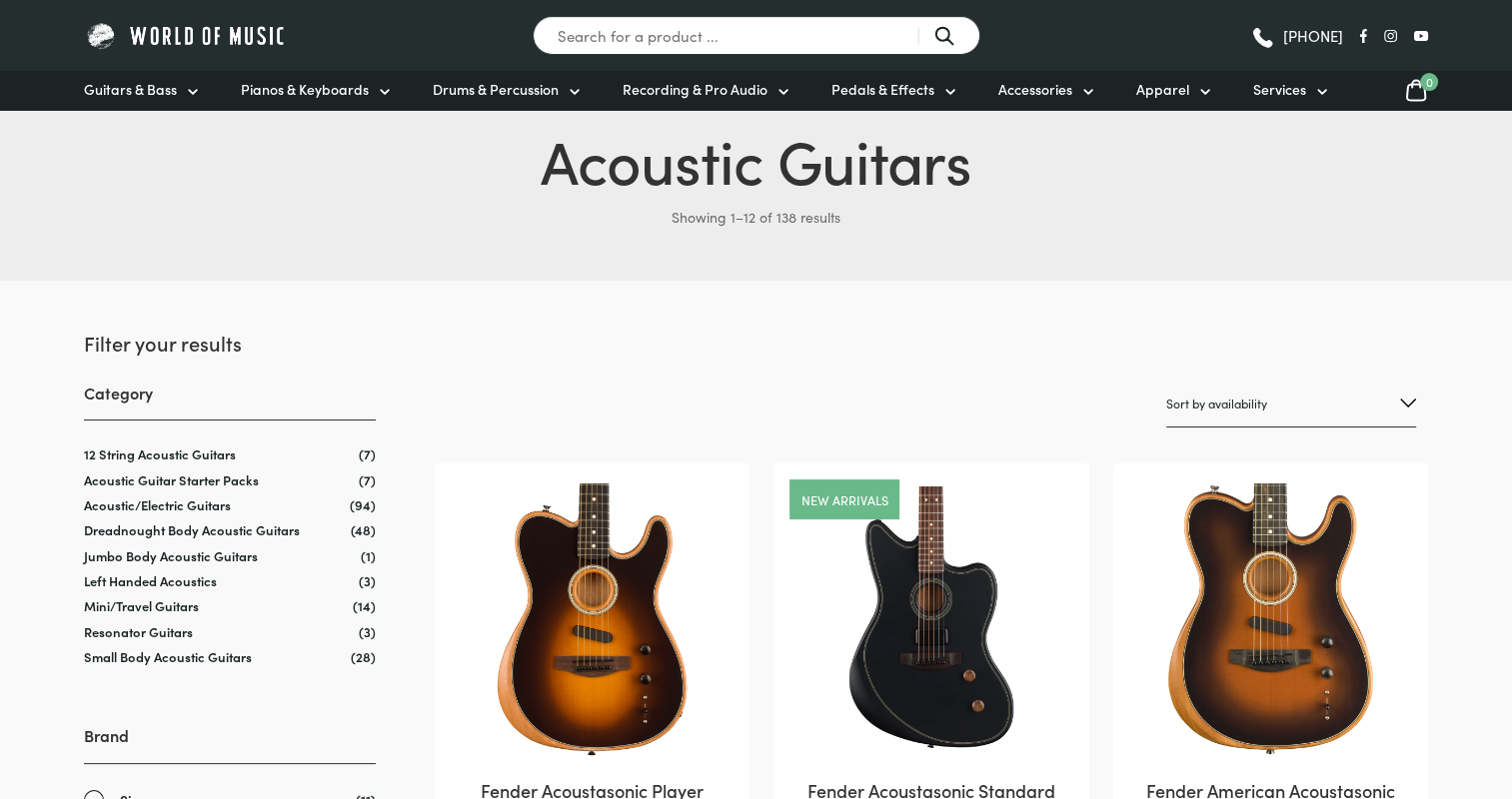 scroll, scrollTop: 0, scrollLeft: 0, axis: both 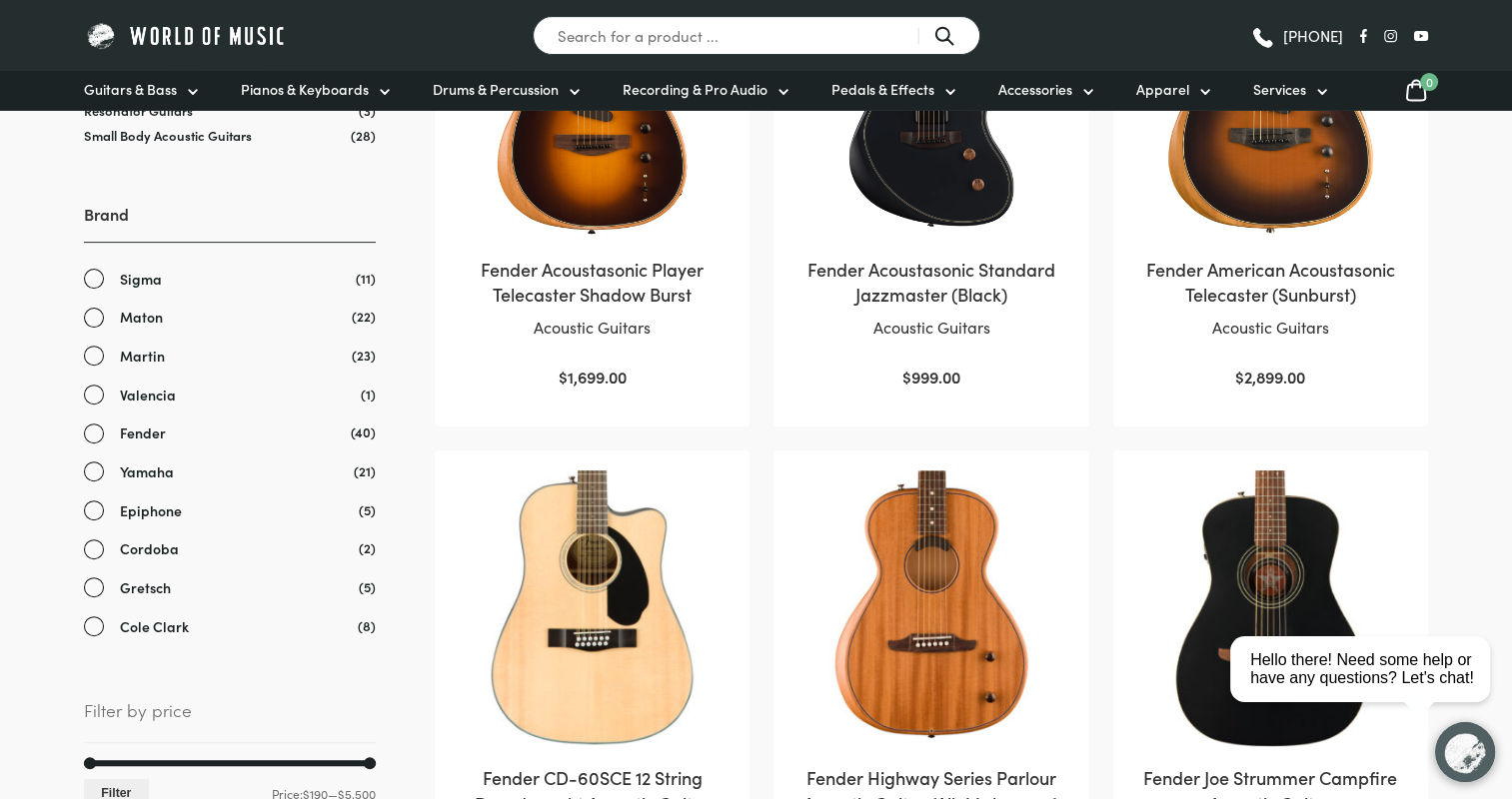 click on "Yamaha" at bounding box center [230, 471] 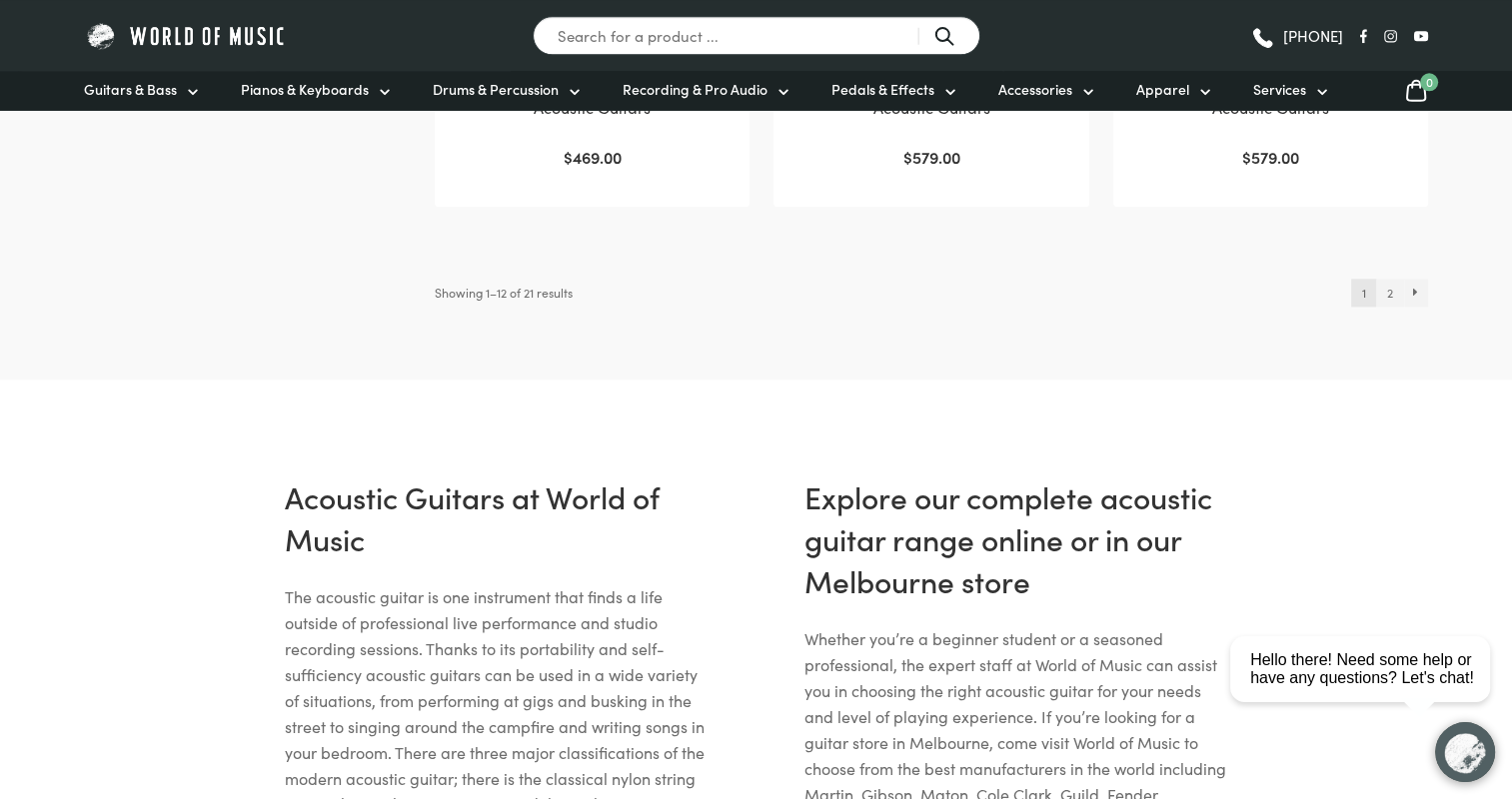 scroll, scrollTop: 2229, scrollLeft: 0, axis: vertical 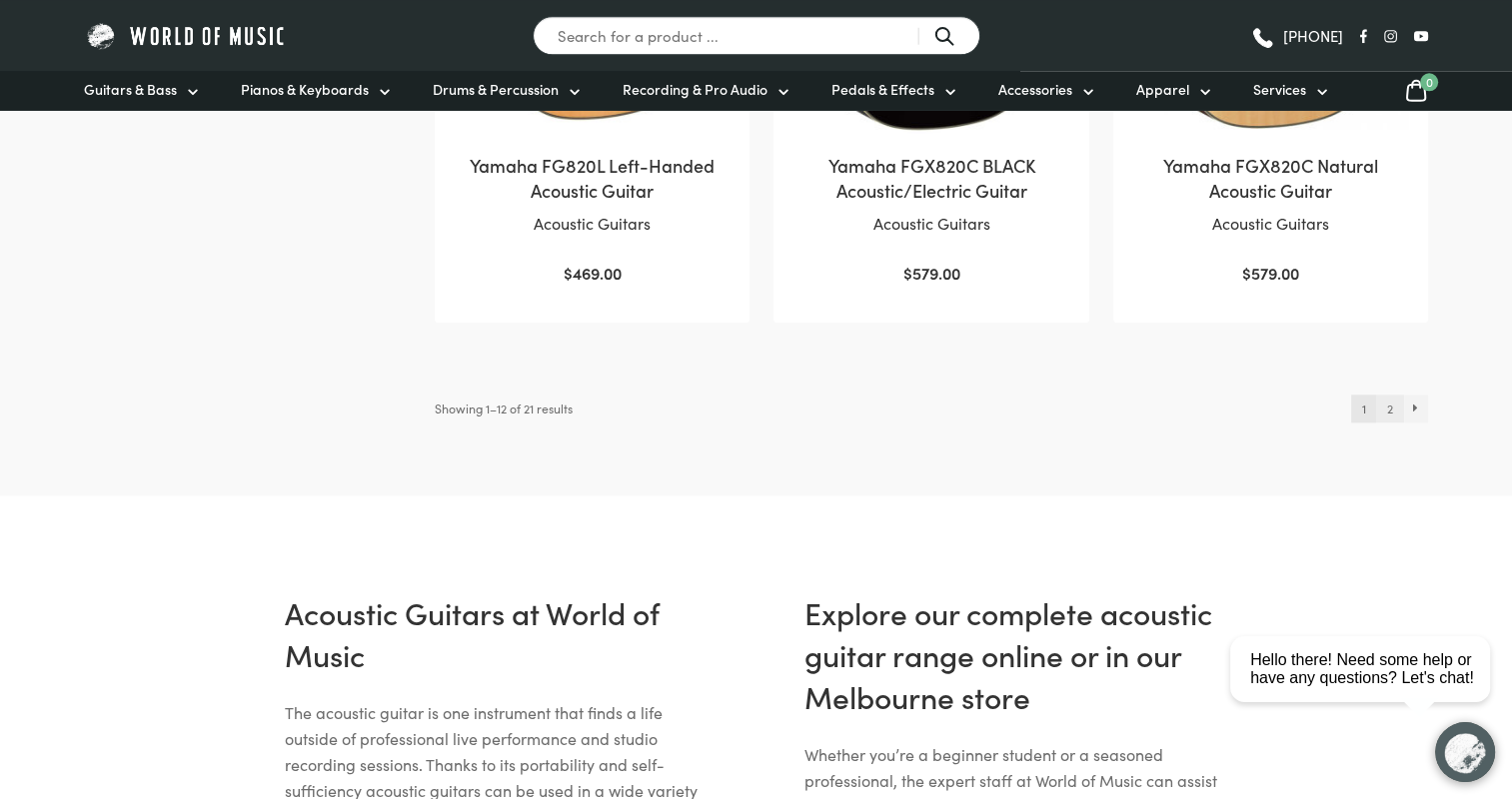 click on "2" at bounding box center [1389, 408] 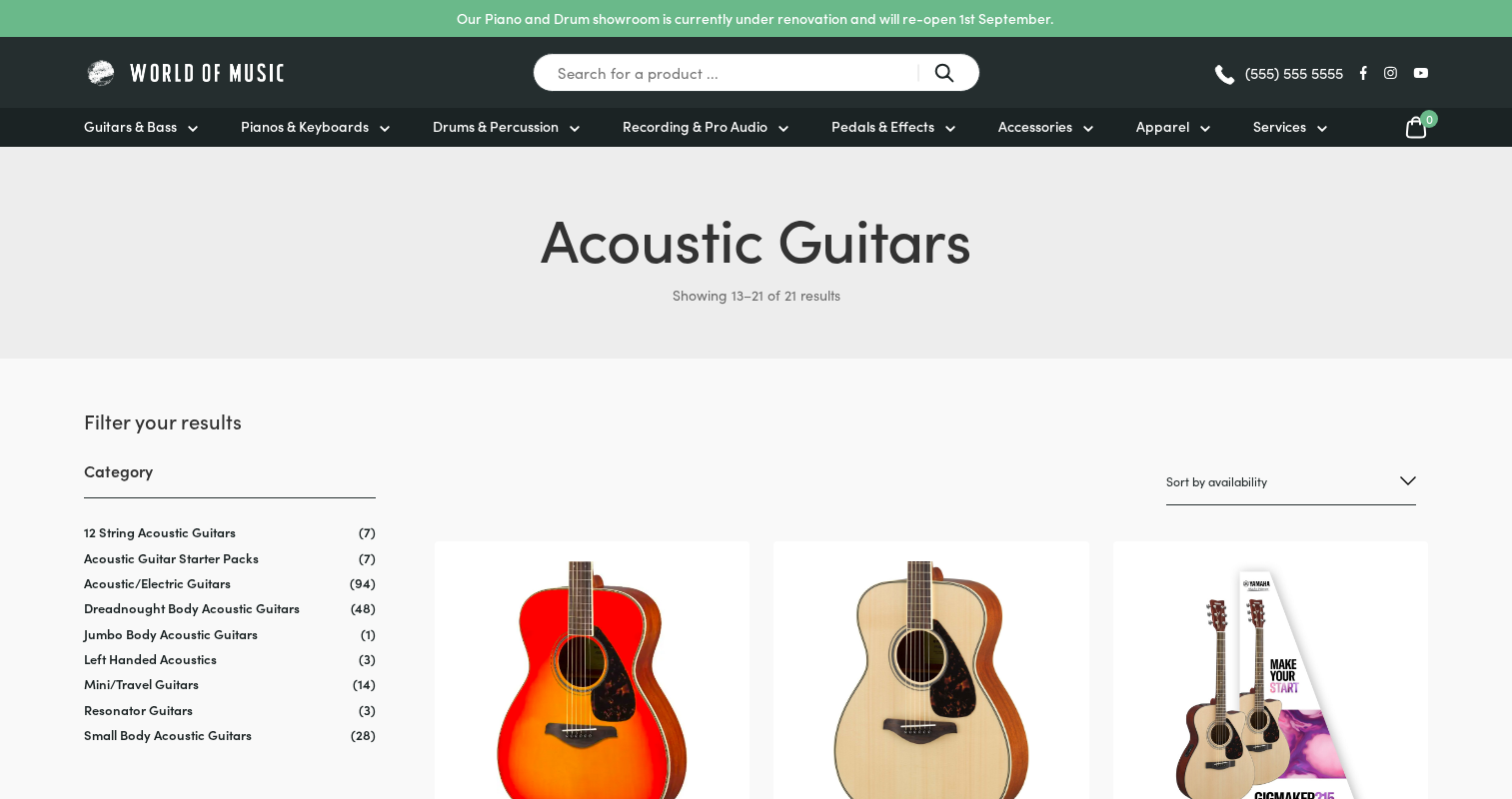 scroll, scrollTop: 66, scrollLeft: 0, axis: vertical 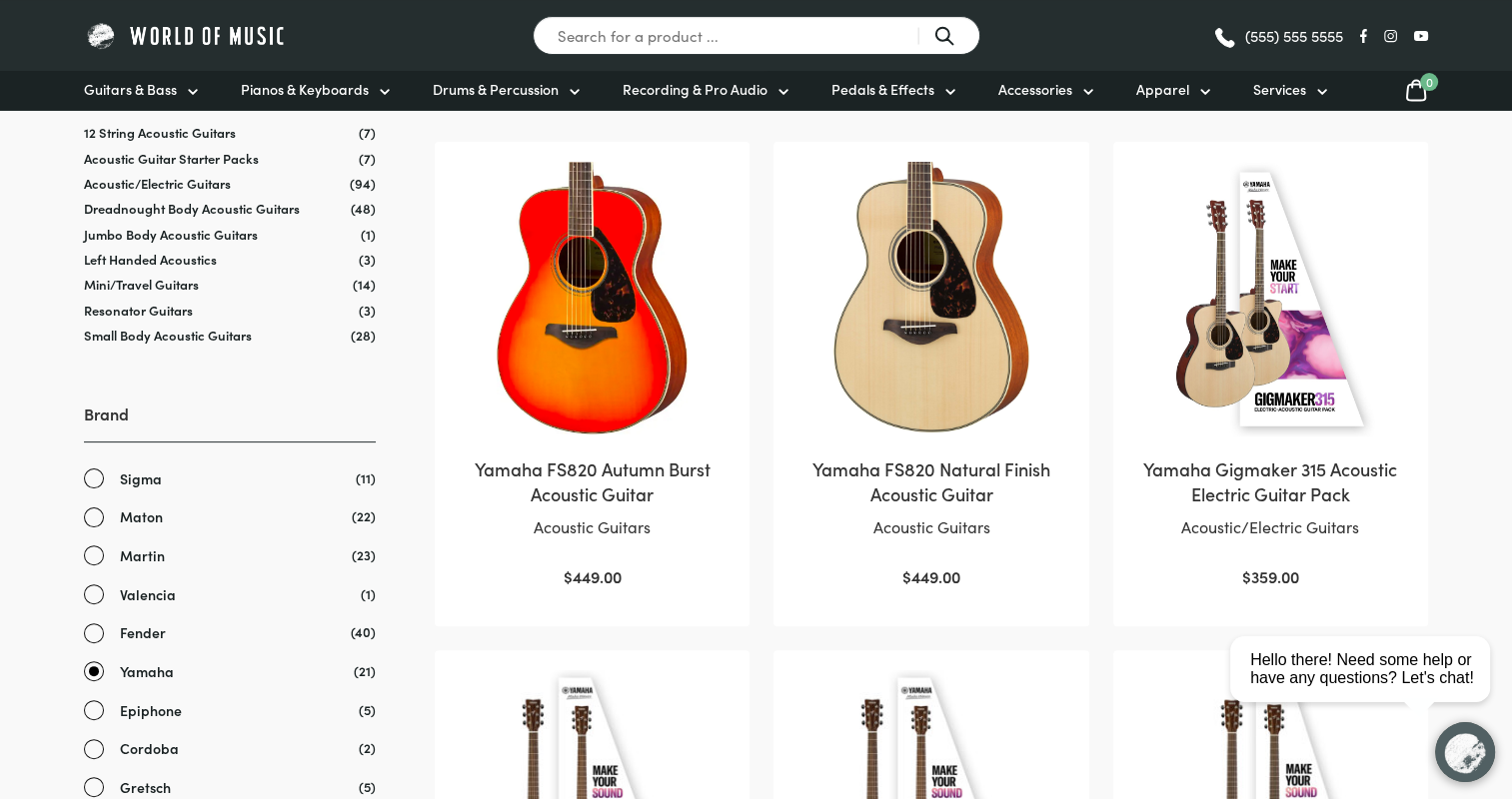 click on "Yamaha FS820 Natural Finish Acoustic Guitar" at bounding box center (930, 481) 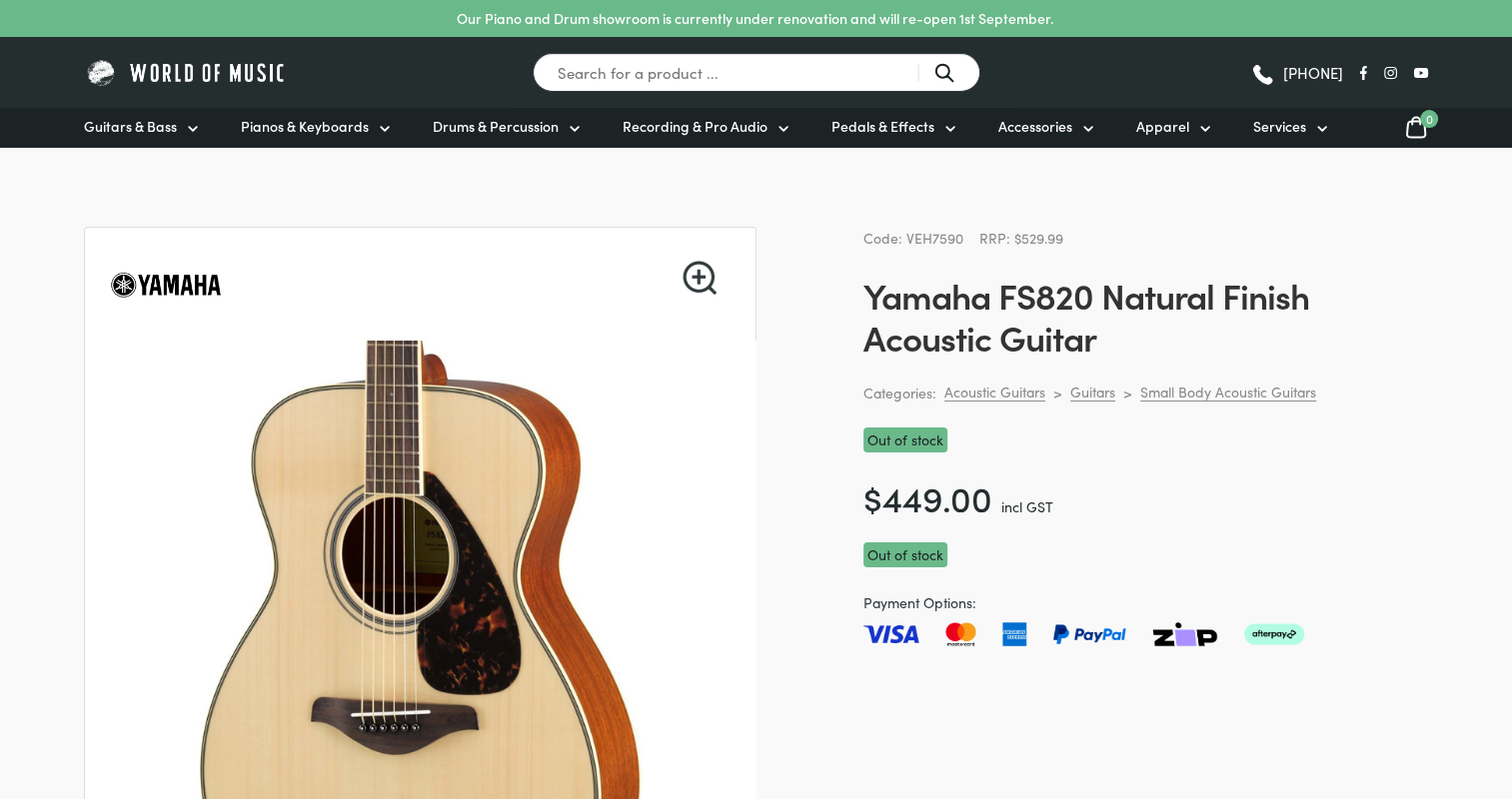 scroll, scrollTop: 0, scrollLeft: 0, axis: both 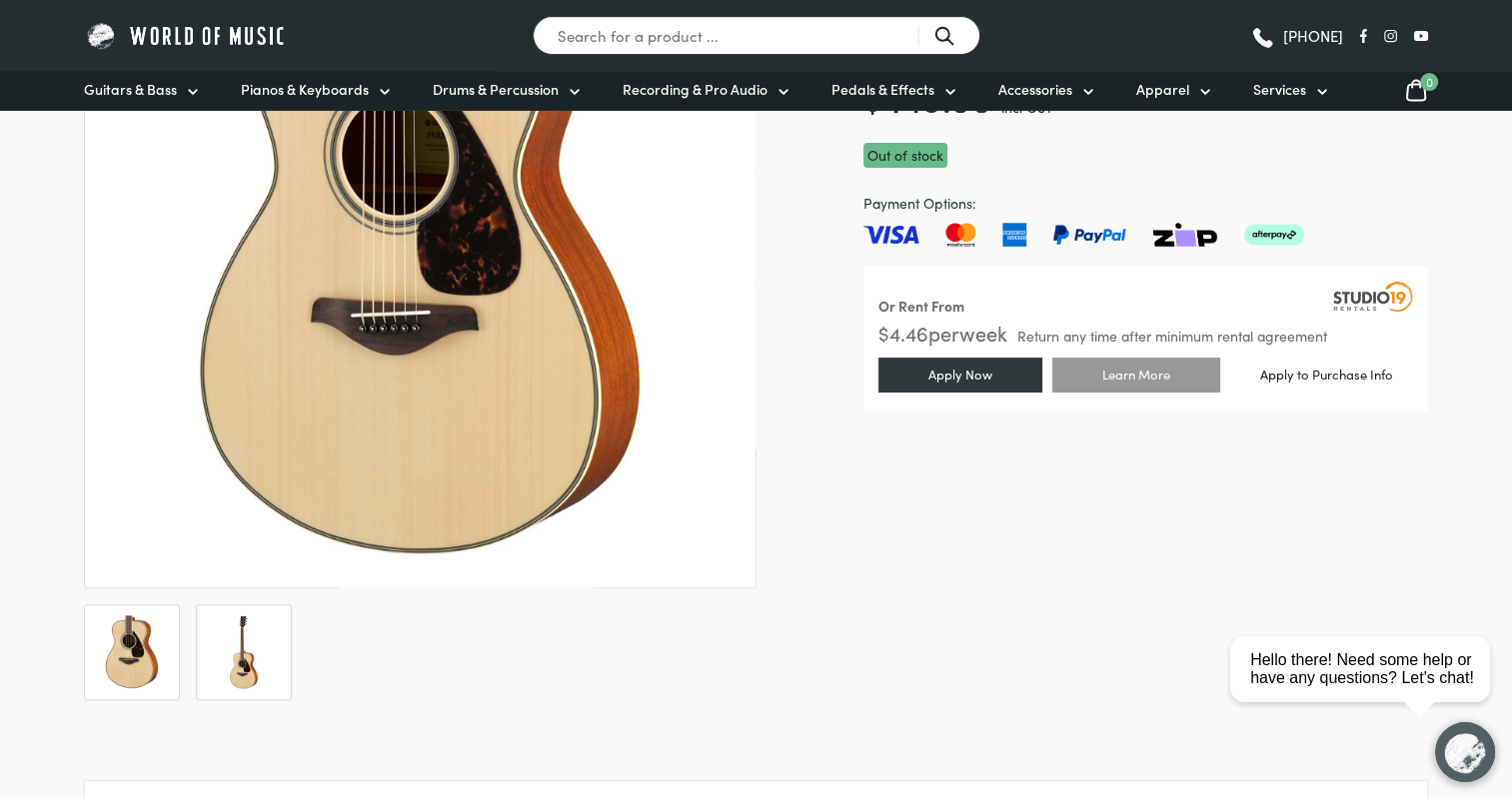 click at bounding box center [244, 652] 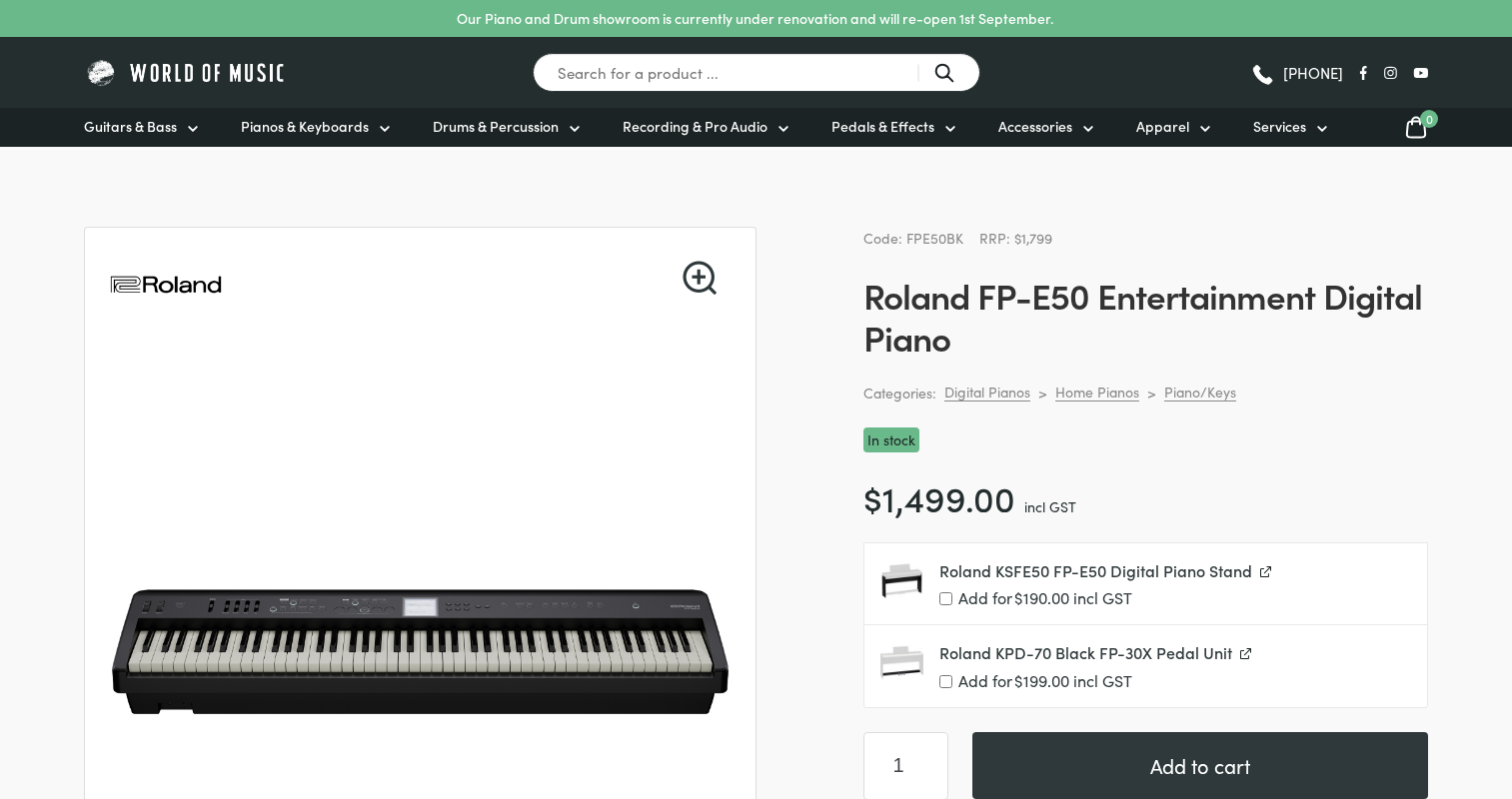 scroll, scrollTop: 0, scrollLeft: 0, axis: both 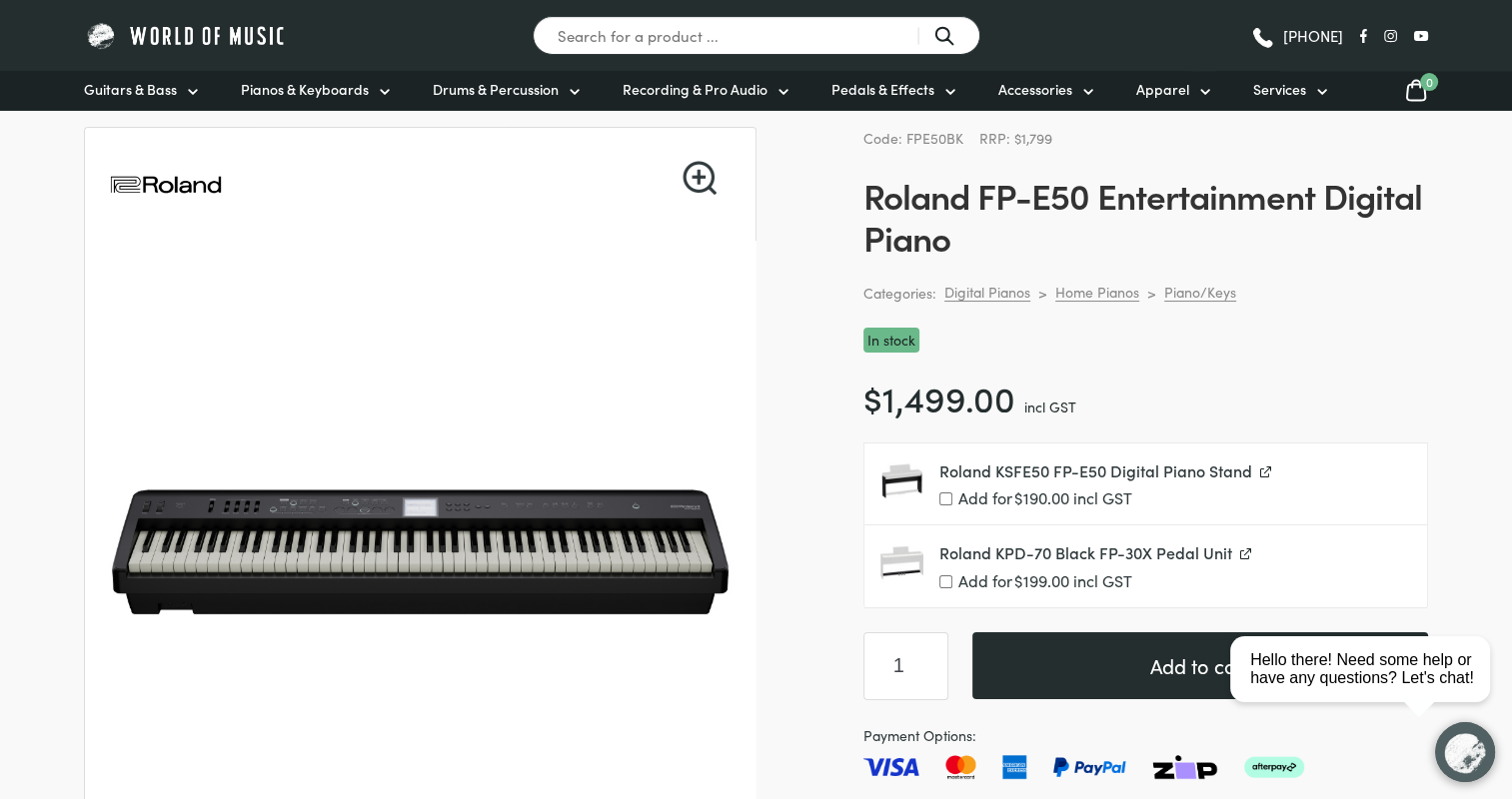click on "Add to cart" at bounding box center [1200, 665] 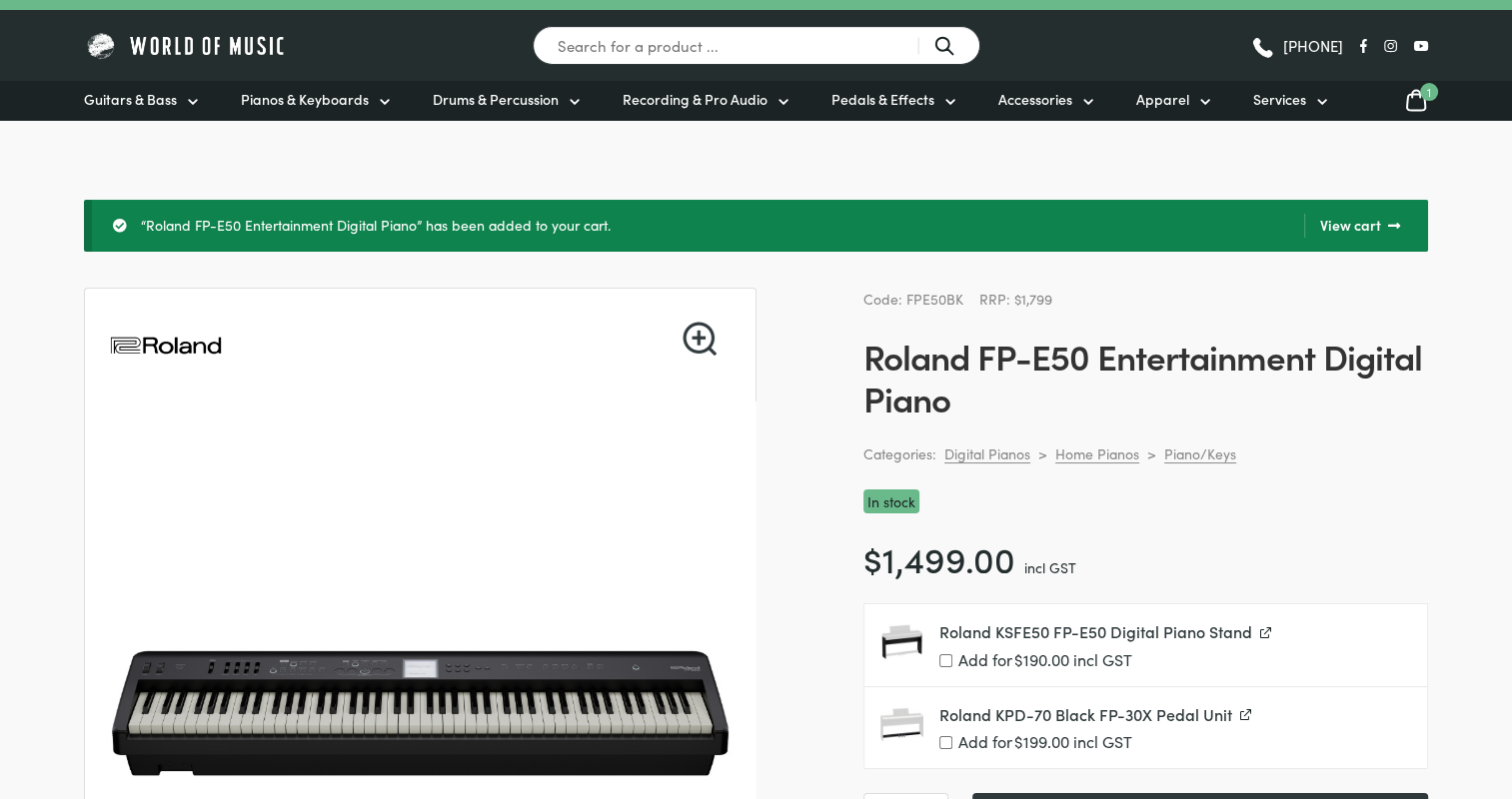 scroll, scrollTop: 0, scrollLeft: 0, axis: both 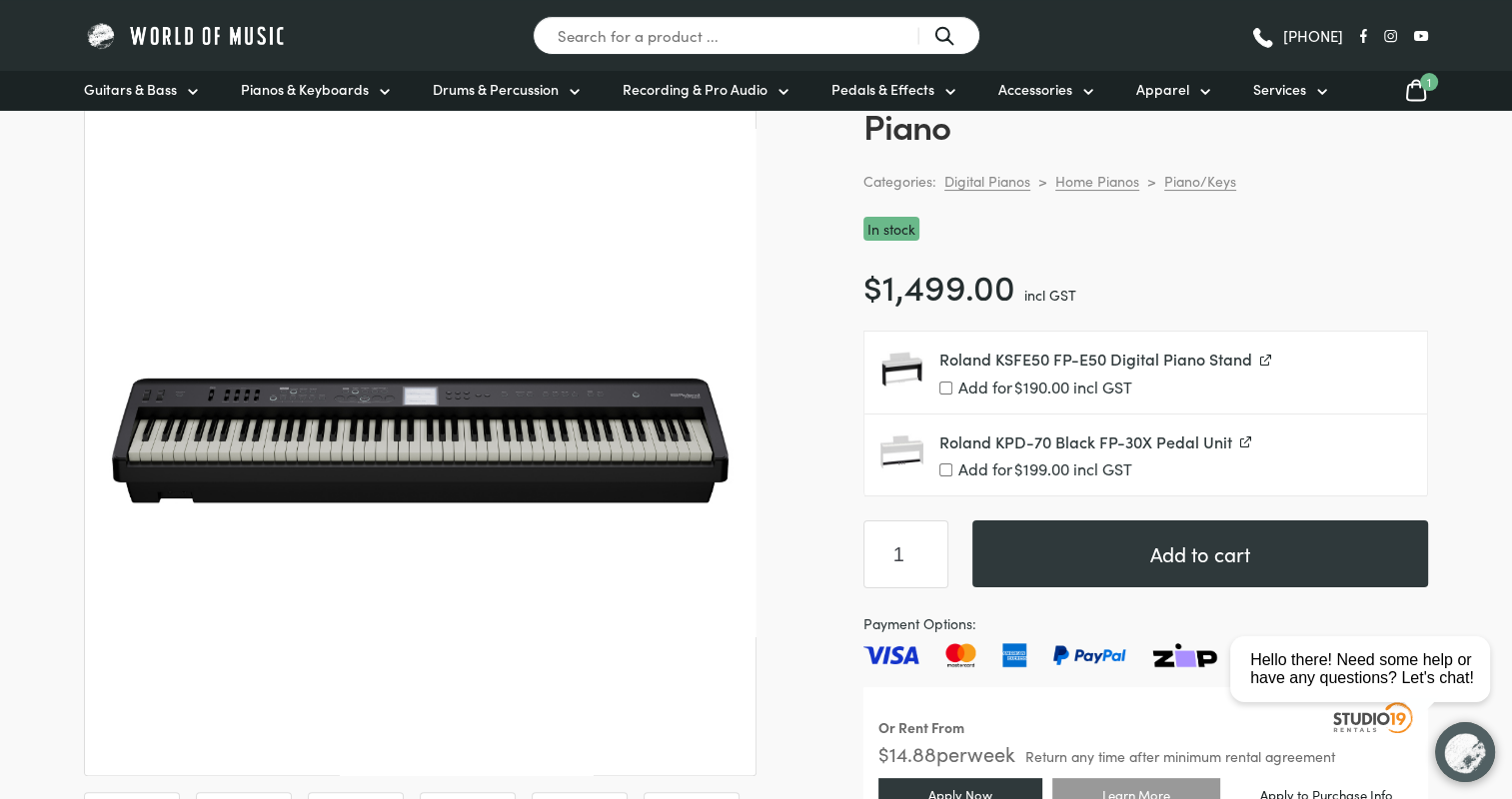 click 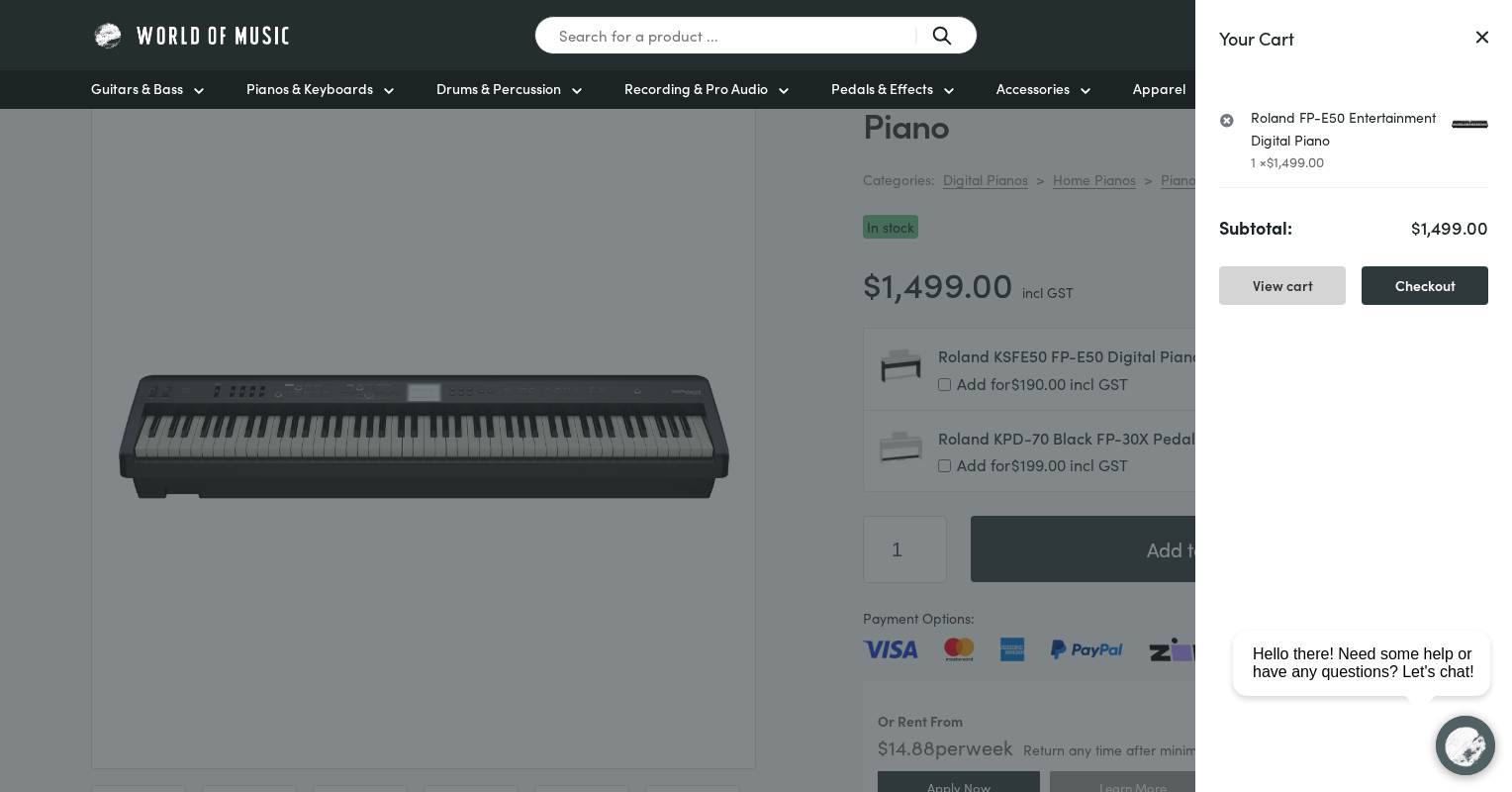 click on "View cart" at bounding box center [1282, 285] 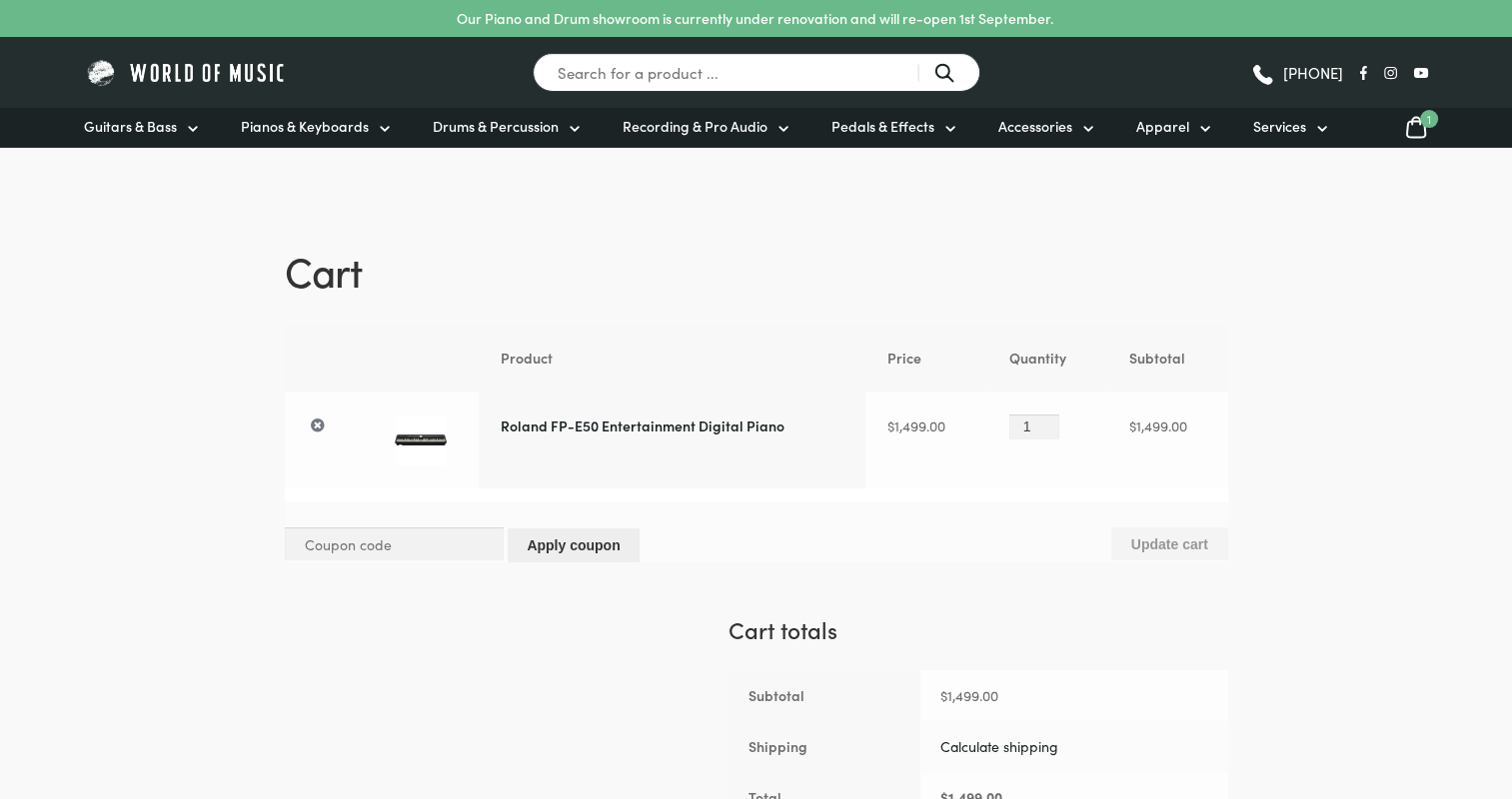 scroll, scrollTop: 0, scrollLeft: 0, axis: both 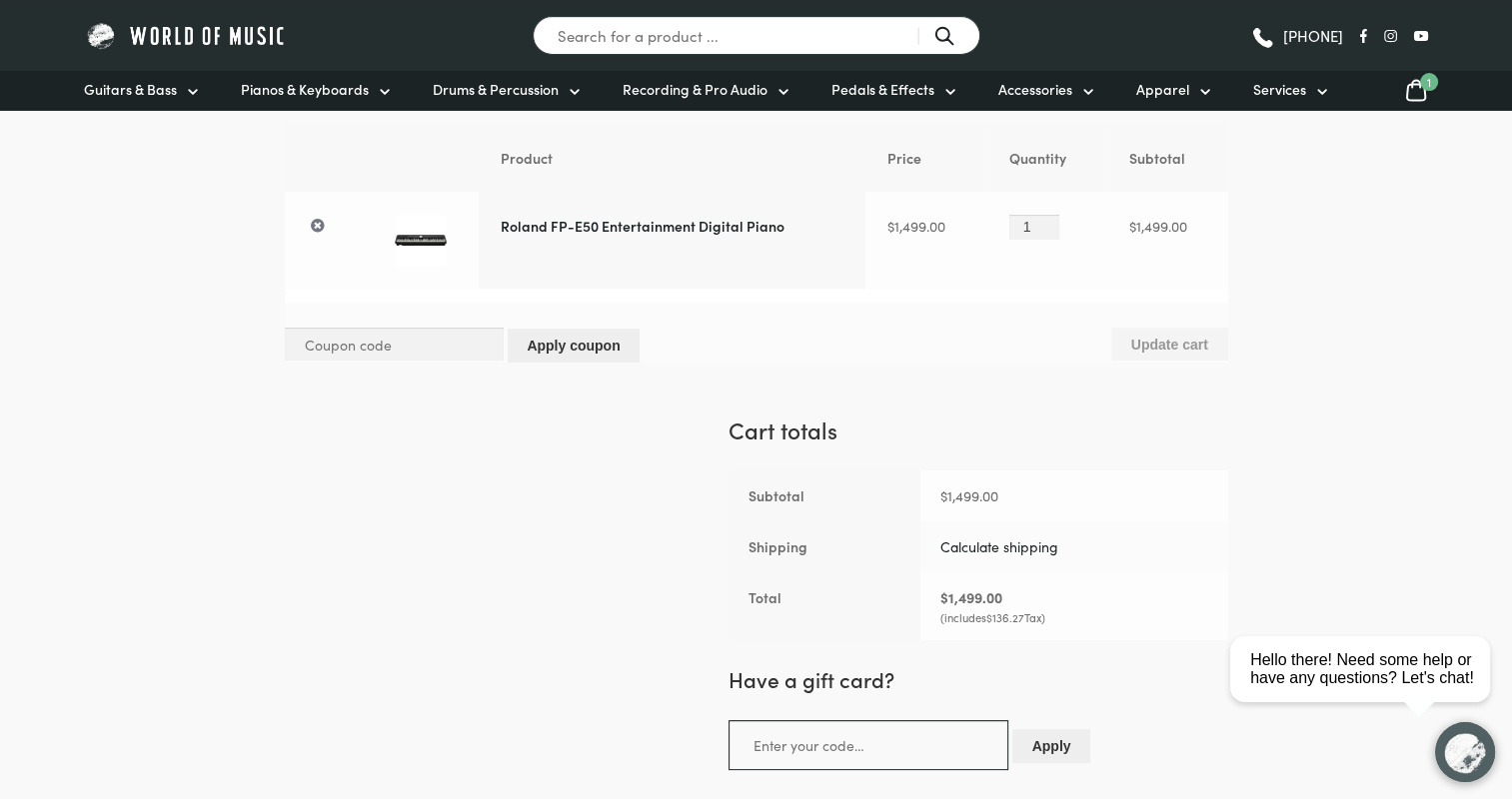 click on "Calculate shipping" at bounding box center (999, 546) 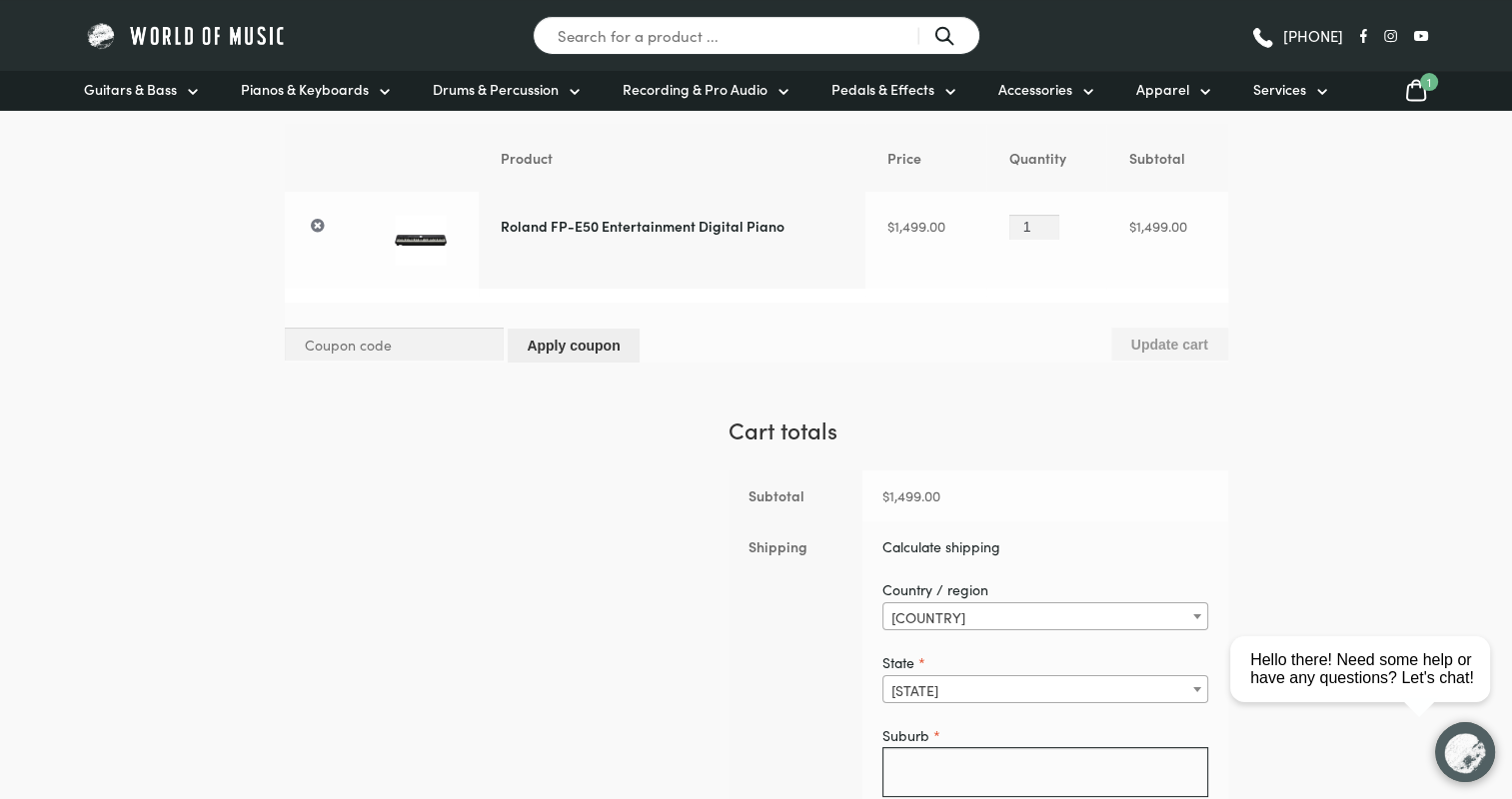 scroll, scrollTop: 300, scrollLeft: 0, axis: vertical 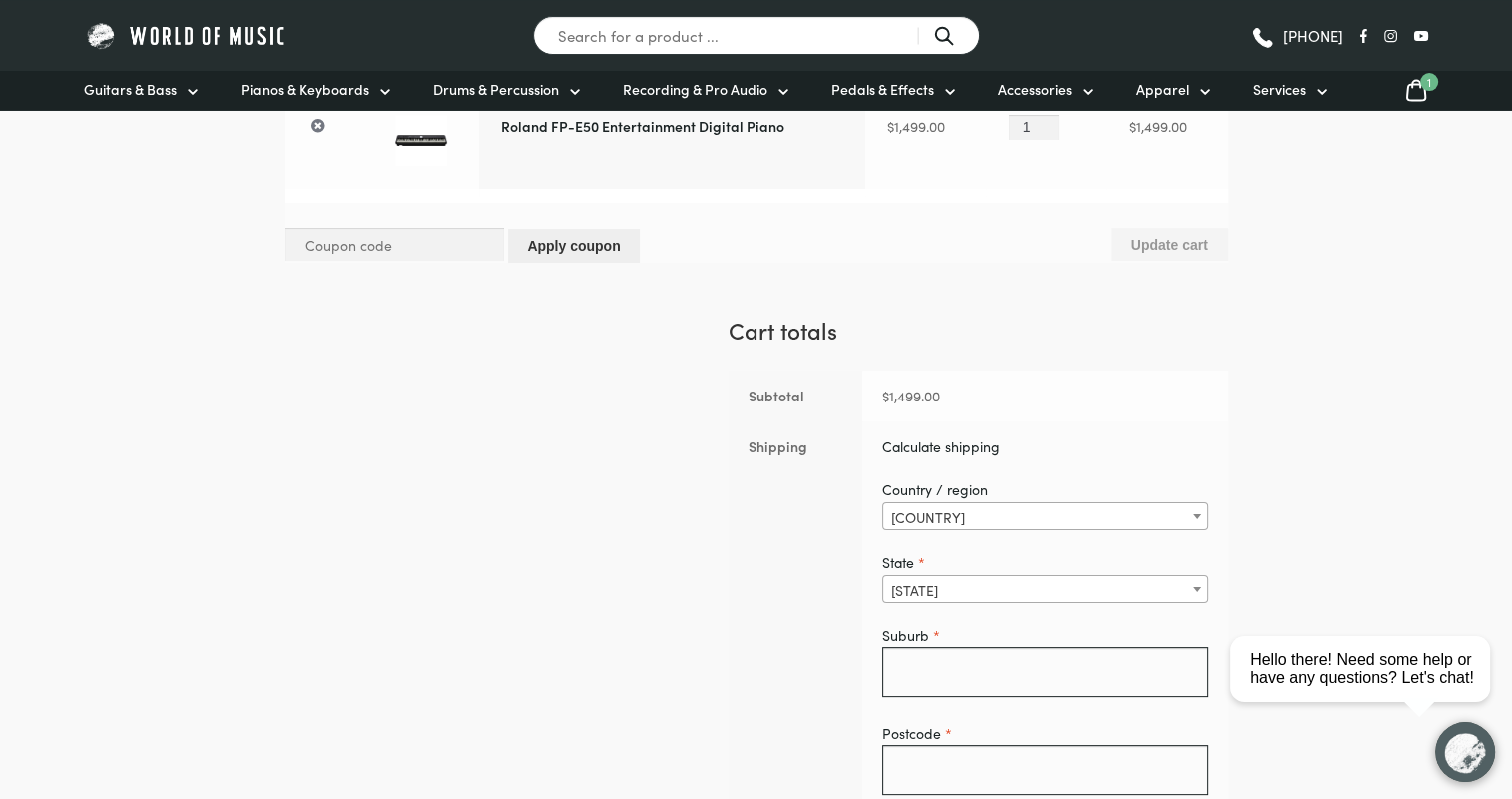 click on "Victoria" at bounding box center (1045, 590) 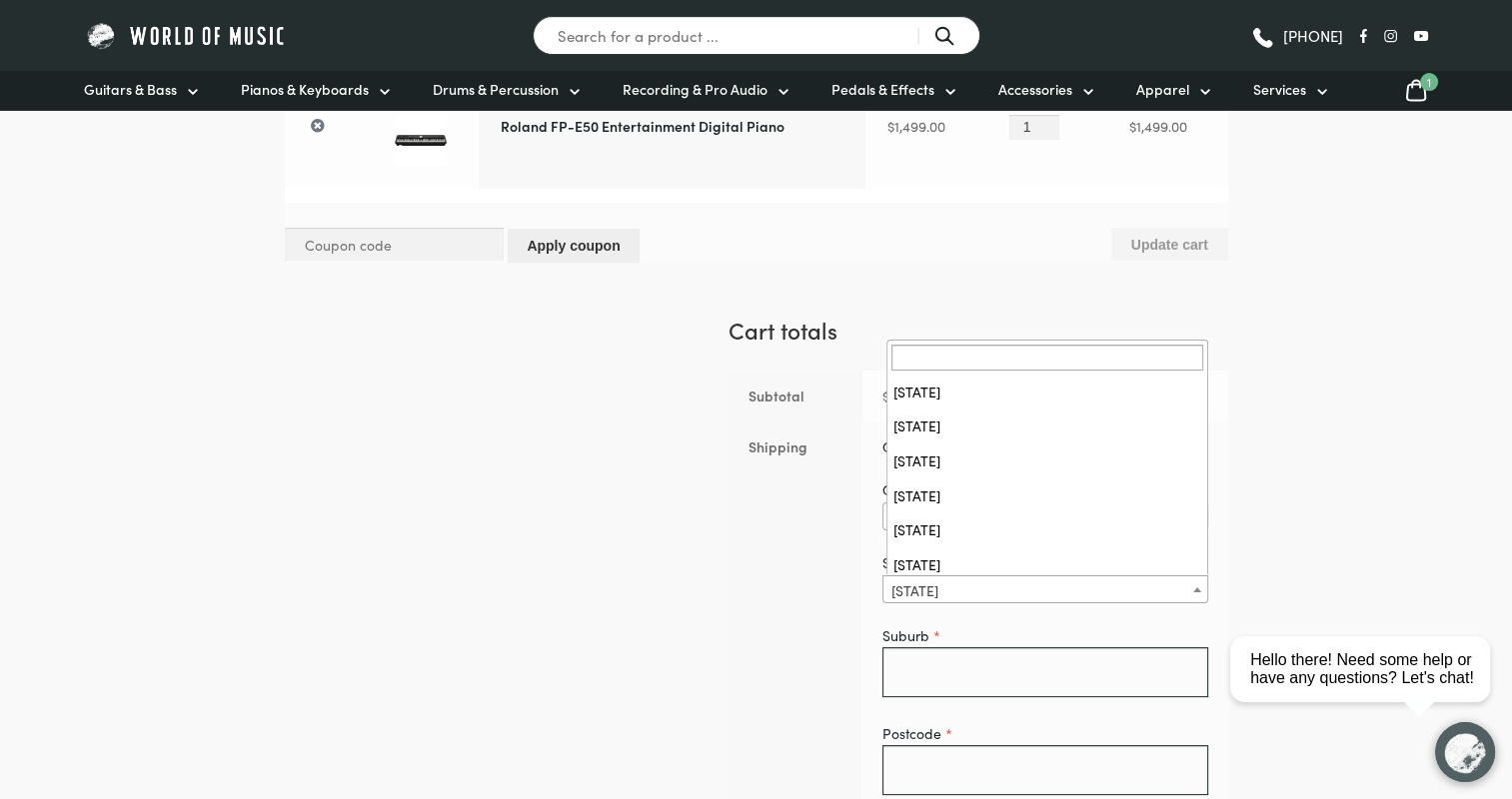 scroll, scrollTop: 77, scrollLeft: 0, axis: vertical 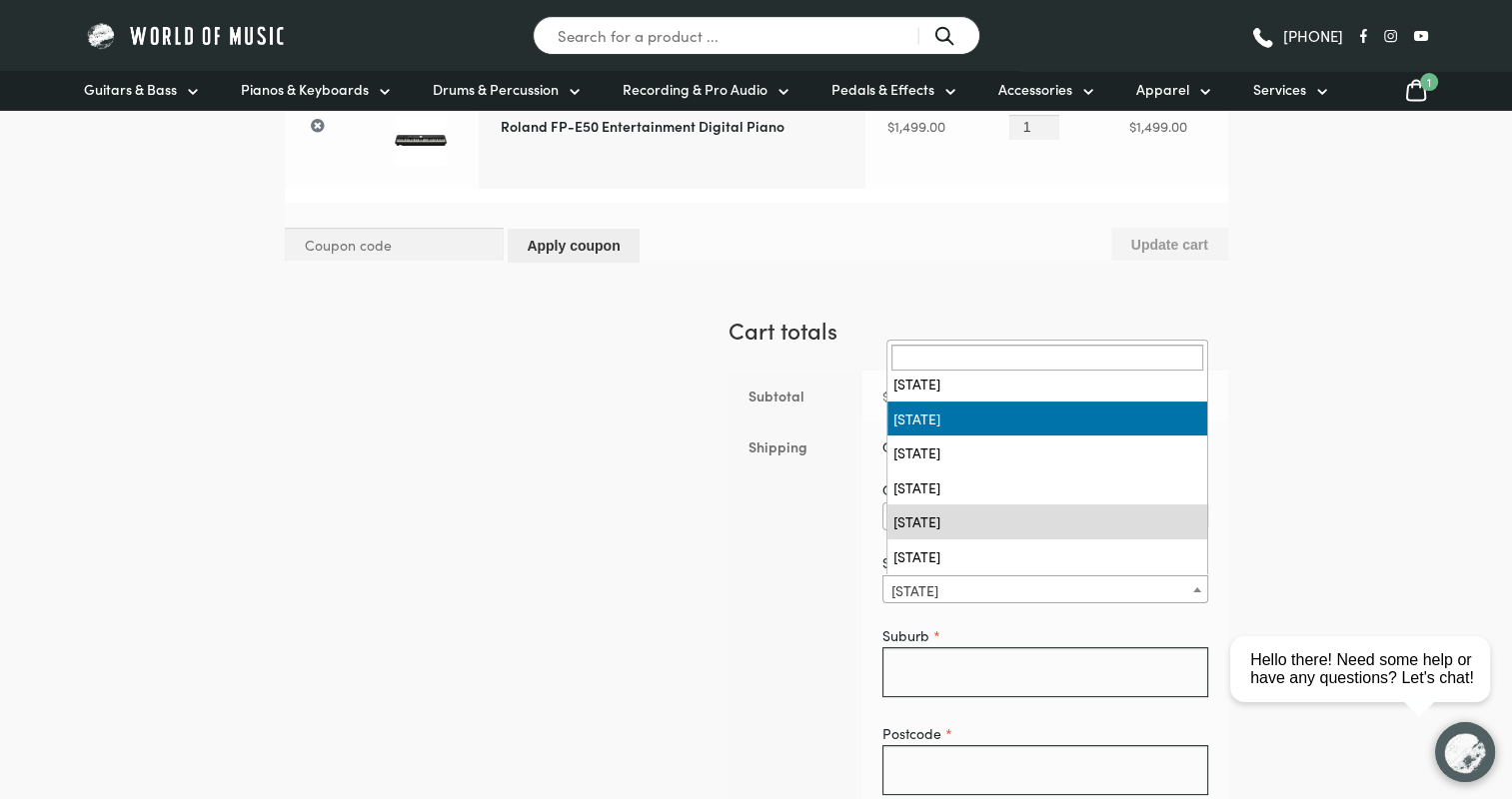 select on "QLD" 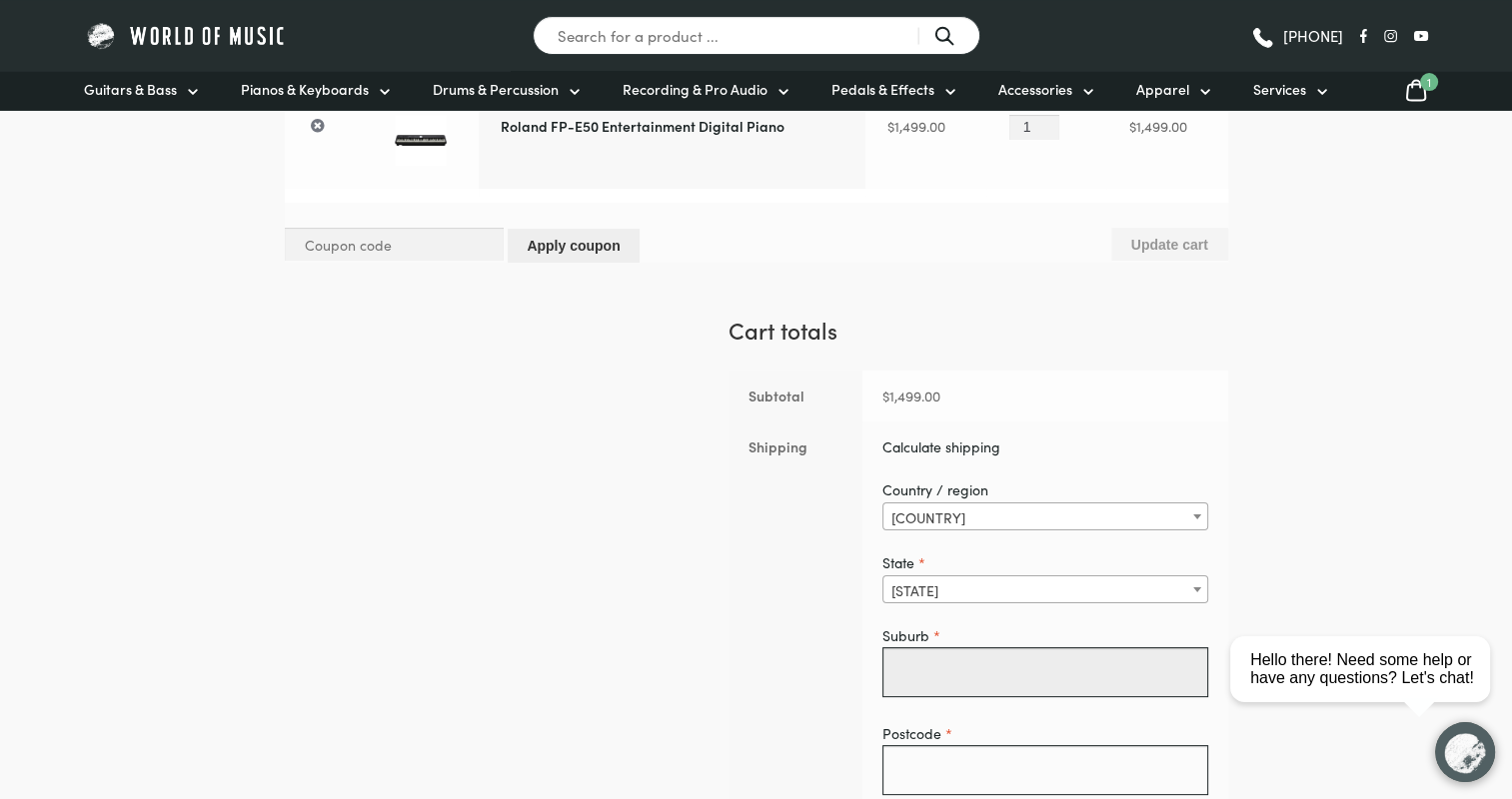 click on "Suburb   *" at bounding box center (1045, 672) 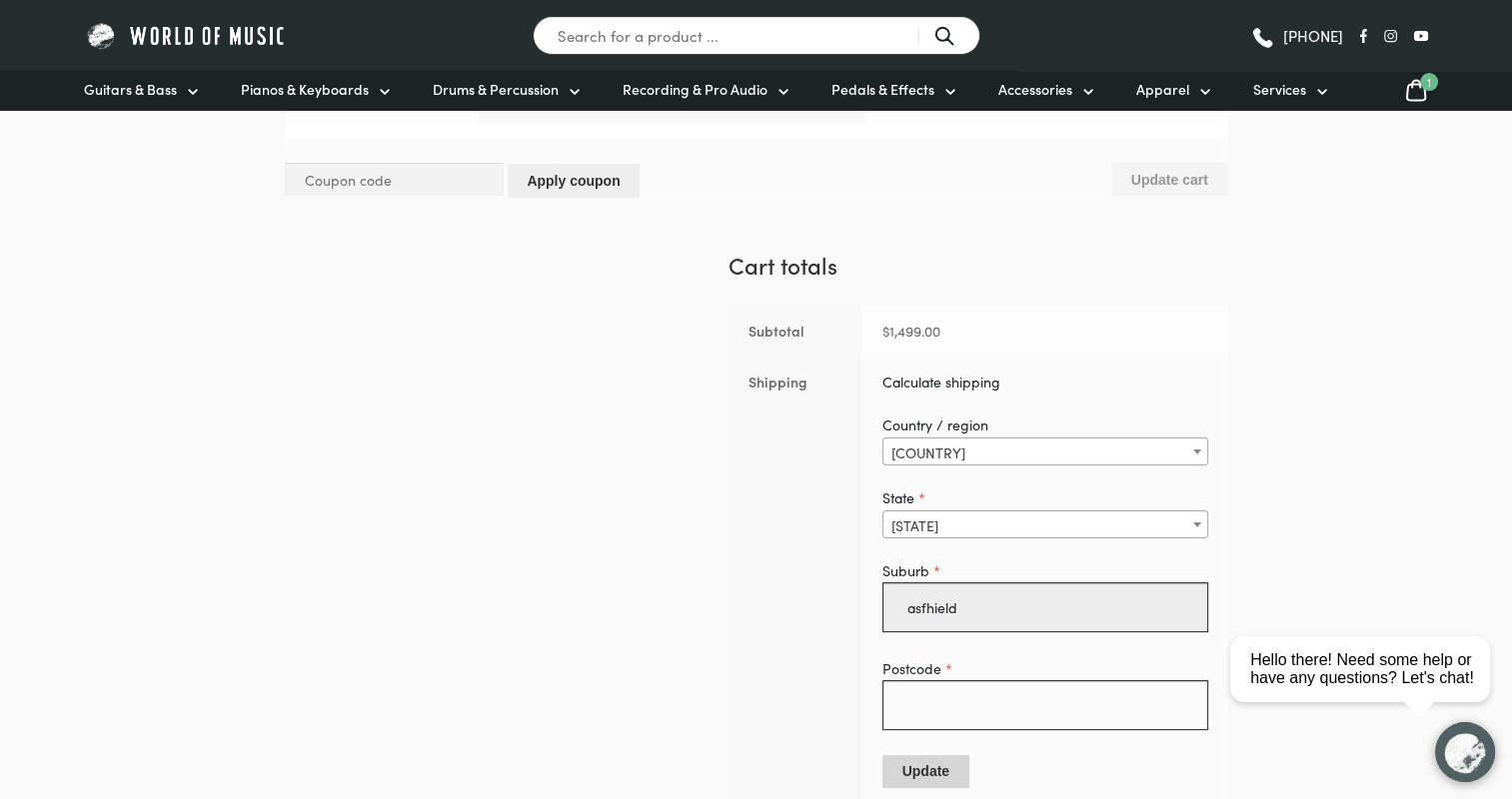 scroll, scrollTop: 400, scrollLeft: 0, axis: vertical 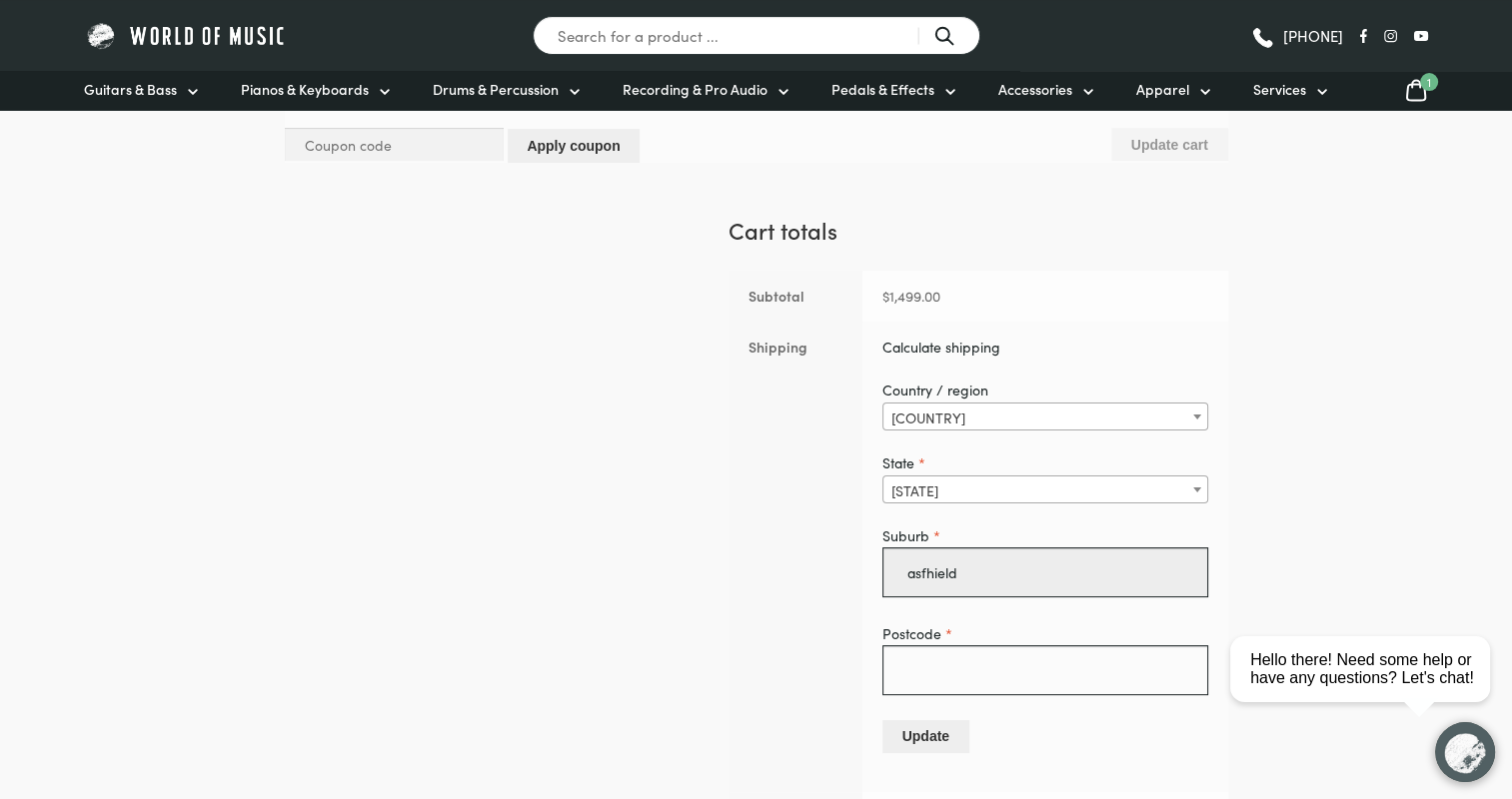type on "asfhield" 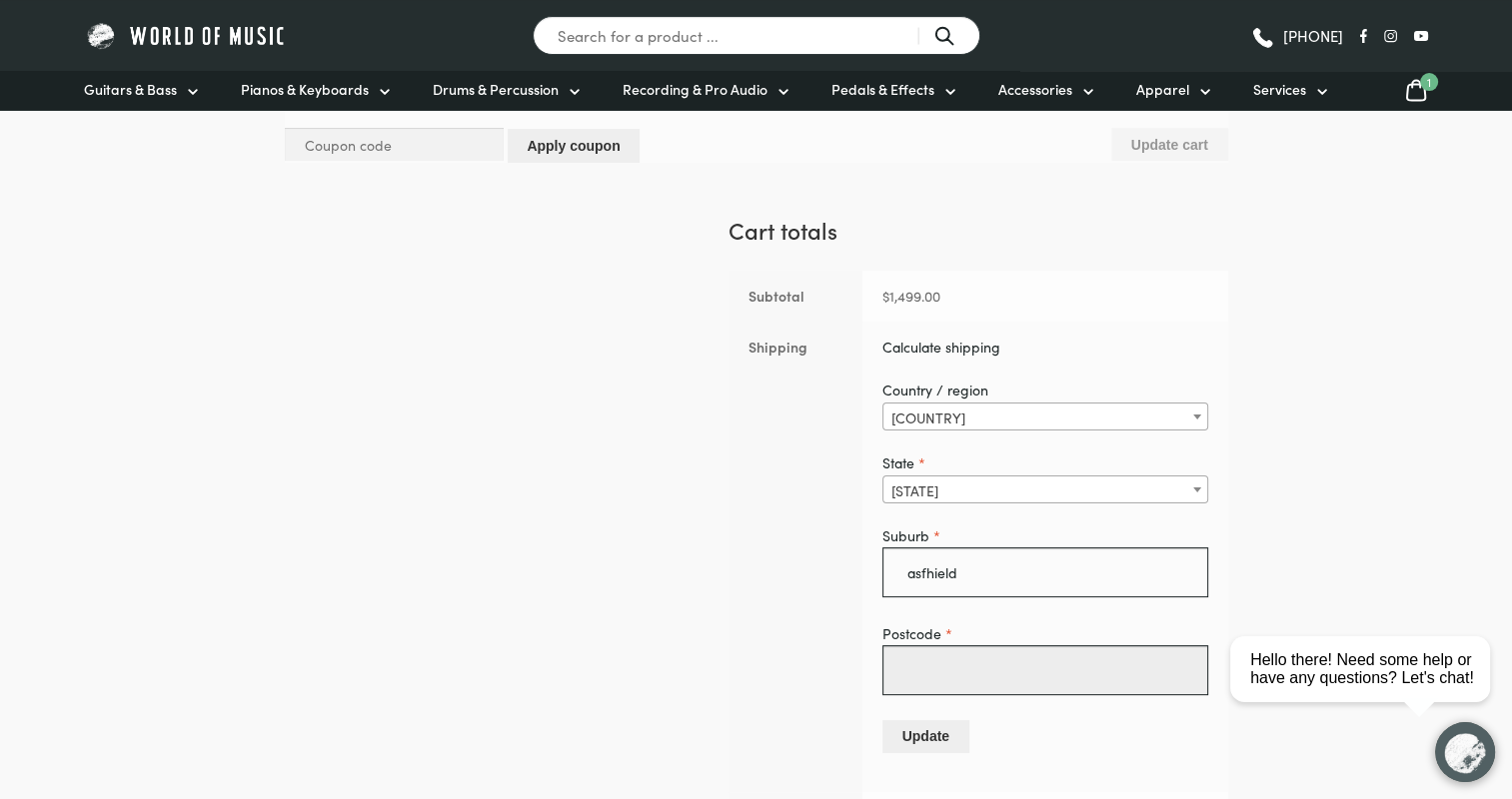 click on "Postcode   *" at bounding box center (1045, 670) 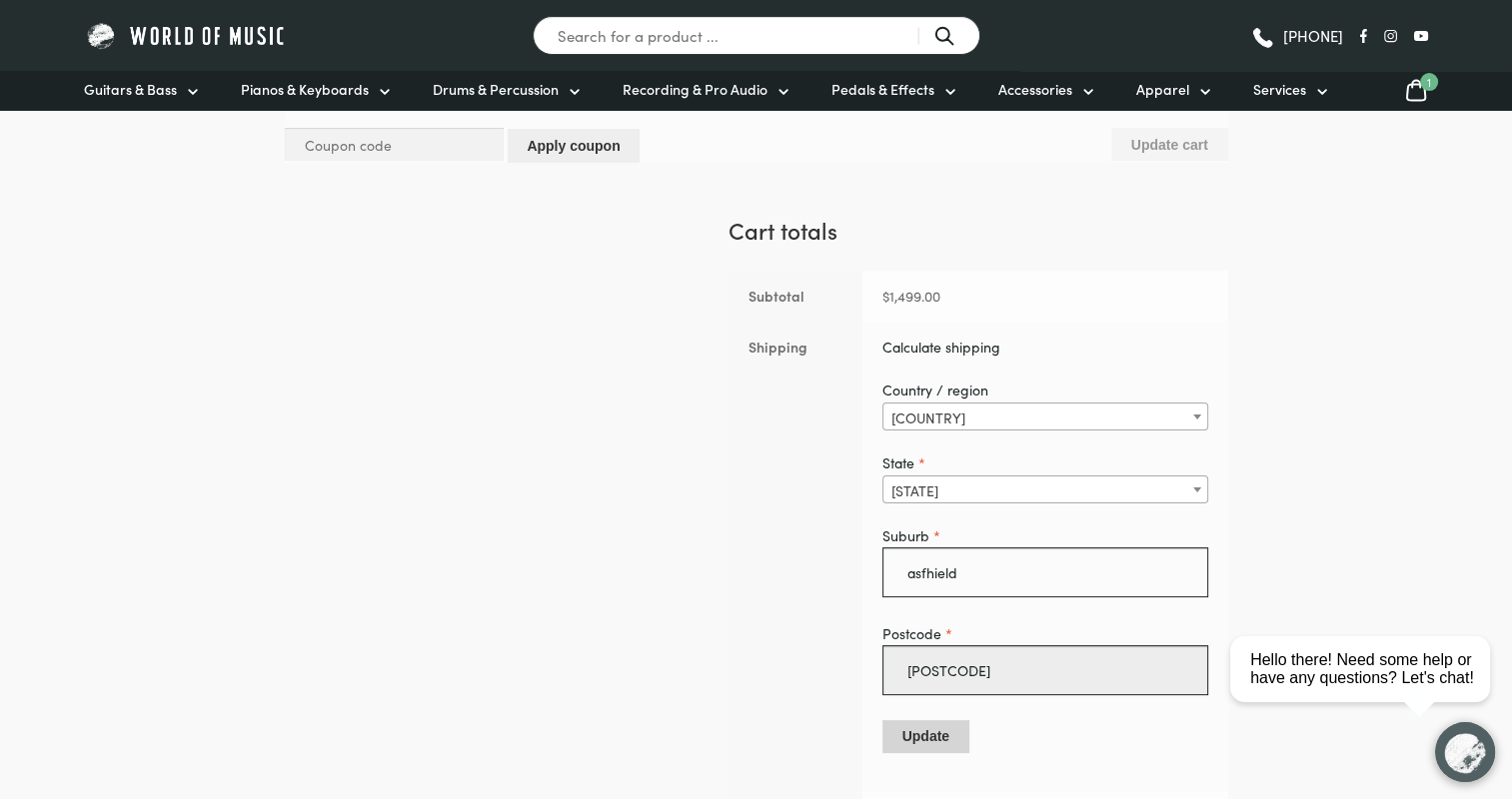 type on "4670" 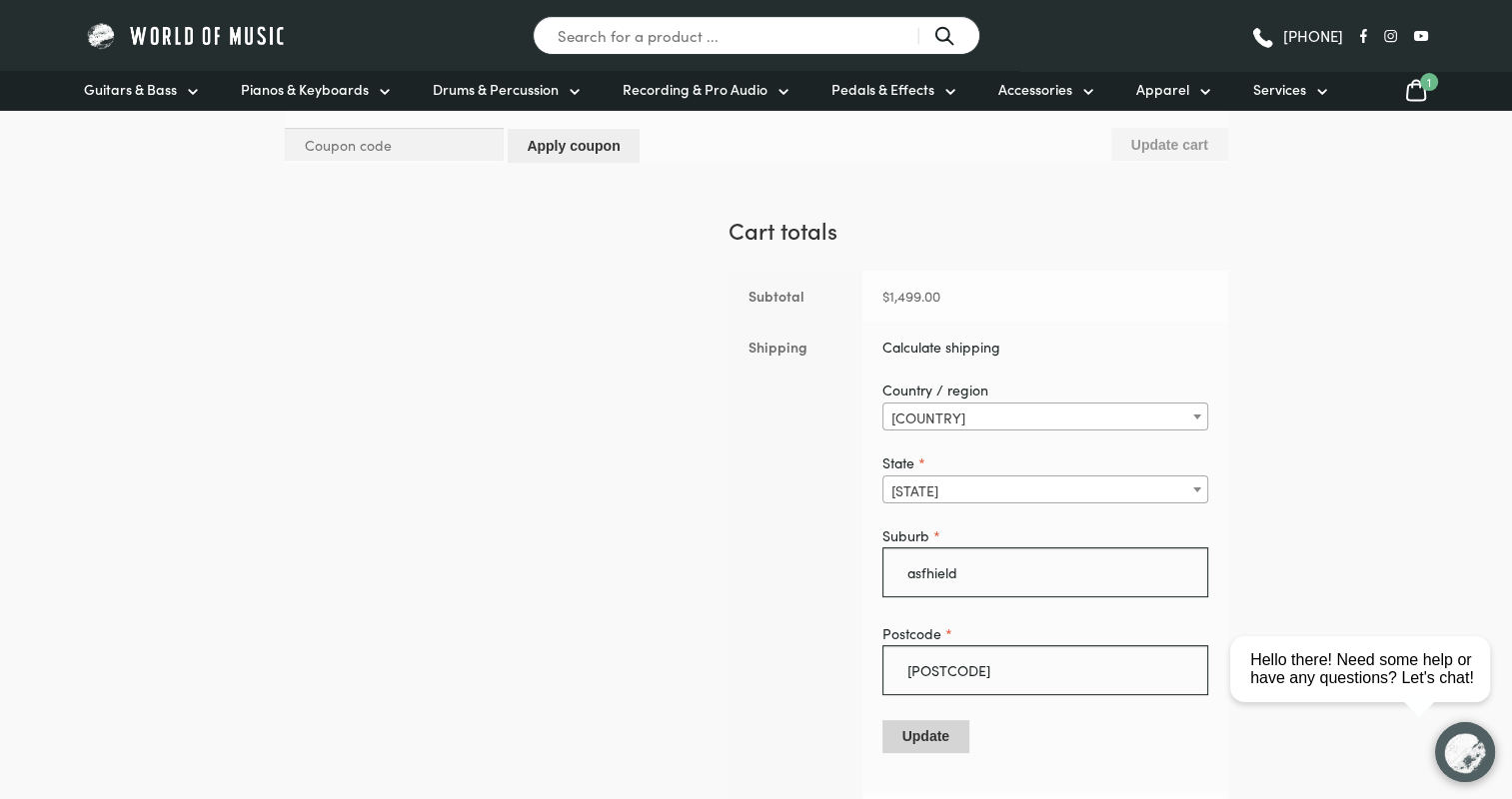 click on "Update" at bounding box center [925, 736] 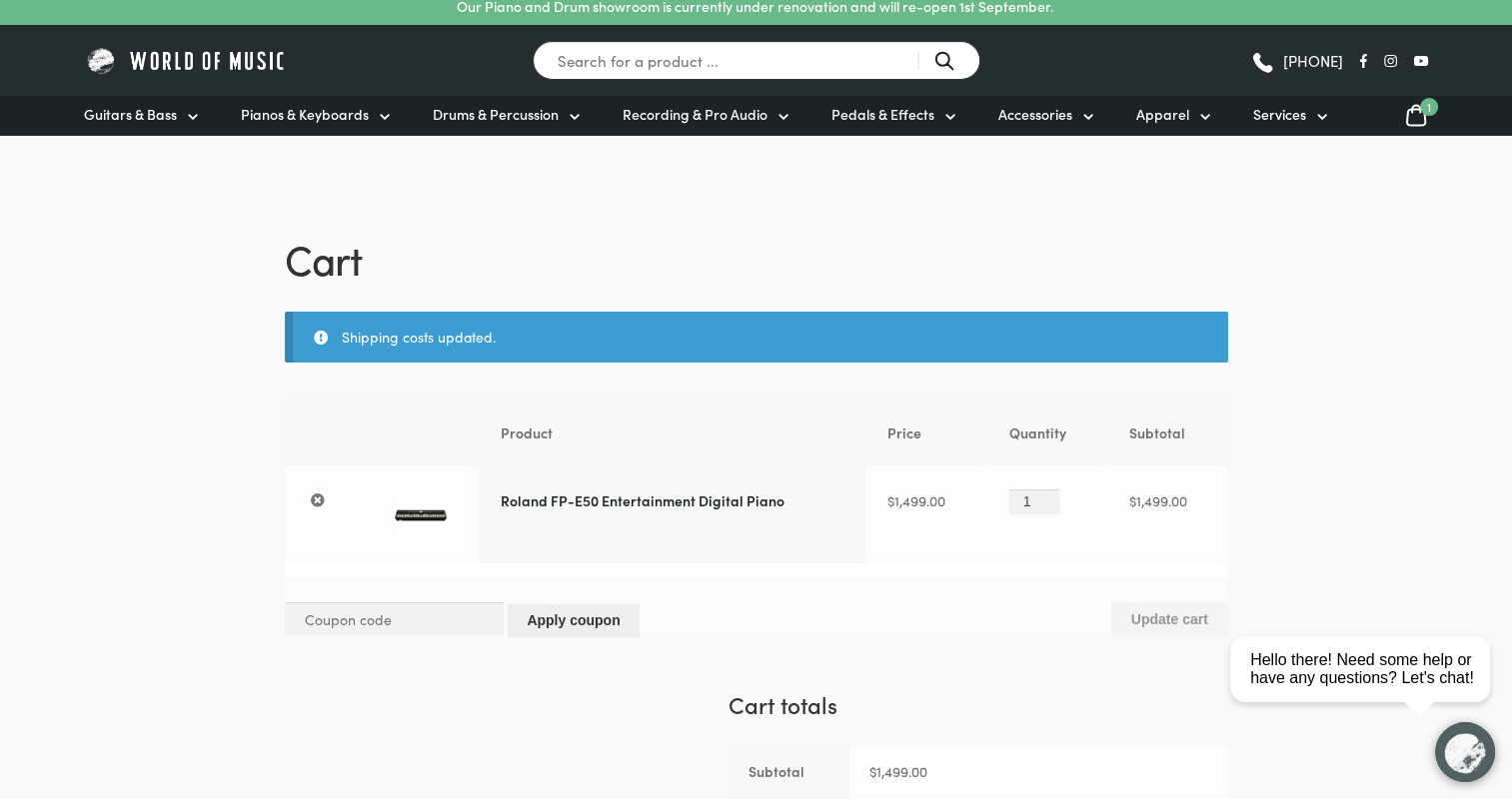 scroll, scrollTop: 0, scrollLeft: 0, axis: both 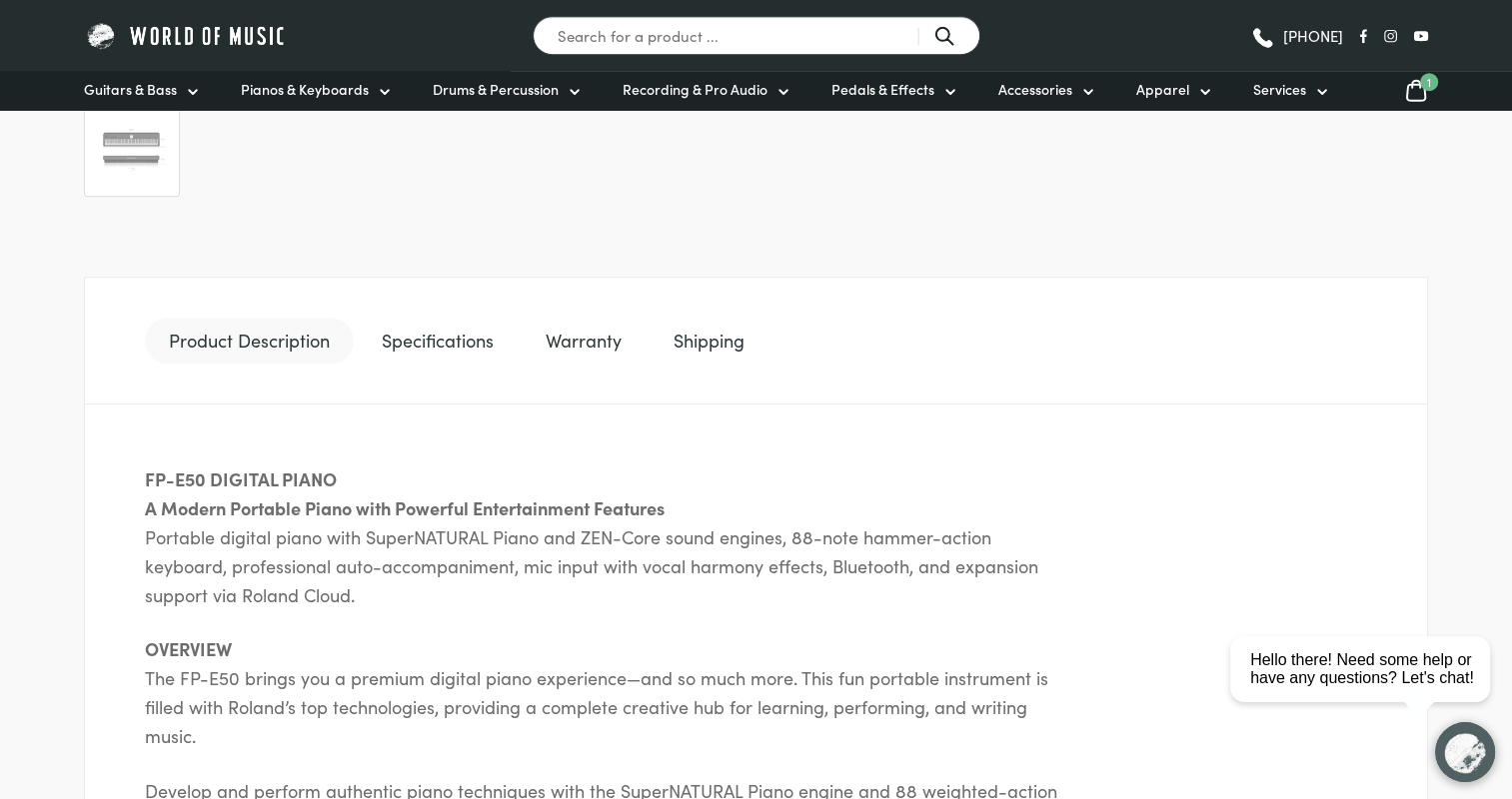 click on "Shipping" at bounding box center [709, 341] 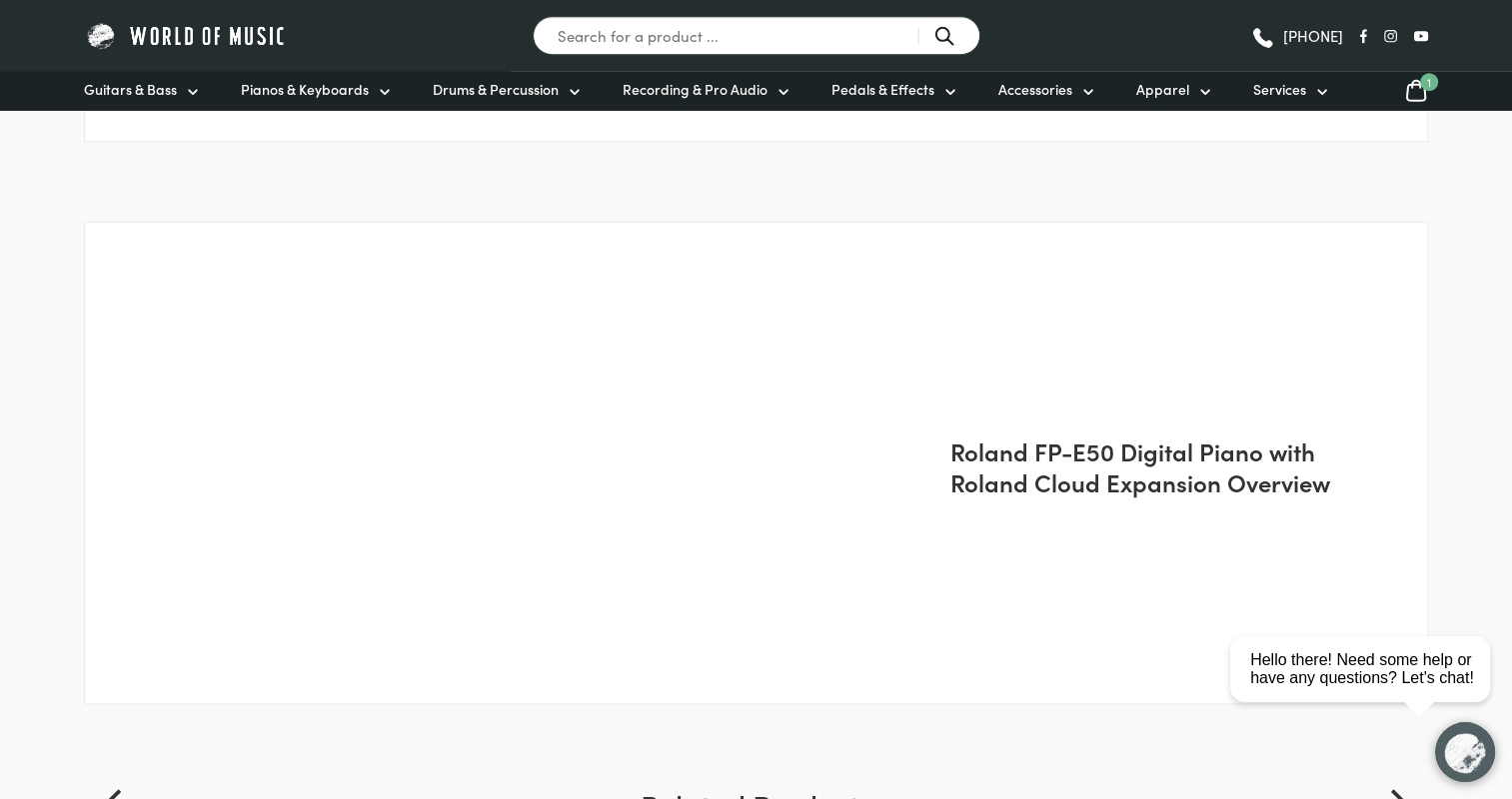 scroll, scrollTop: 1497, scrollLeft: 0, axis: vertical 